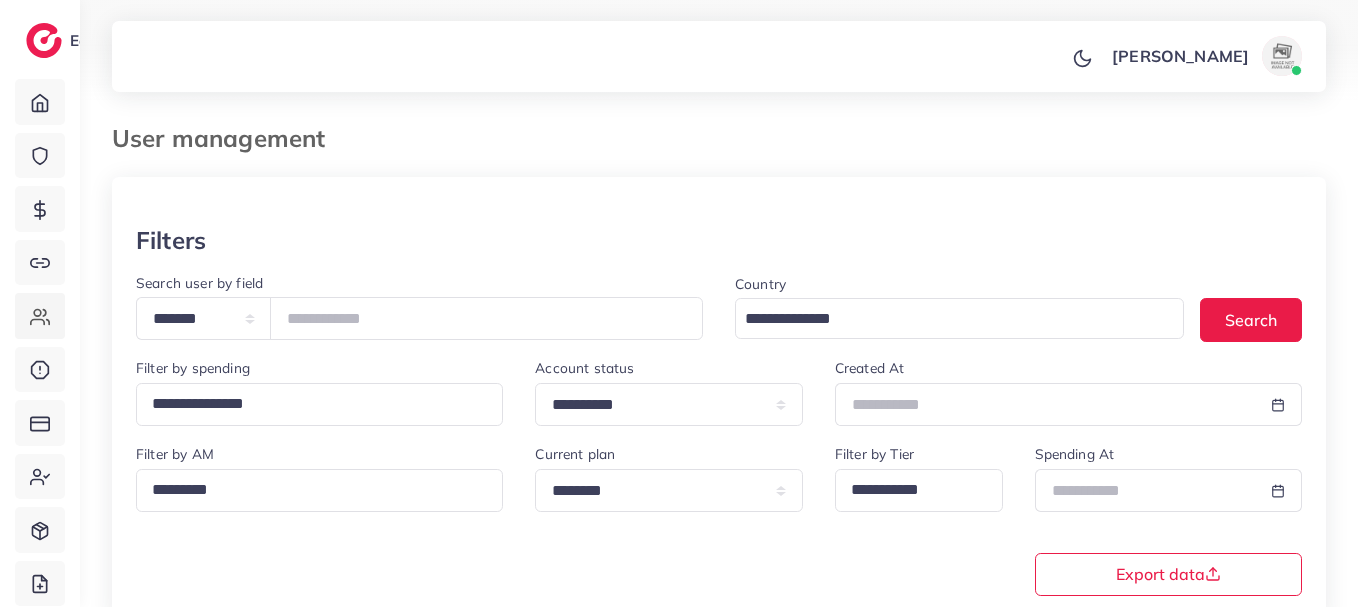 scroll, scrollTop: 0, scrollLeft: 0, axis: both 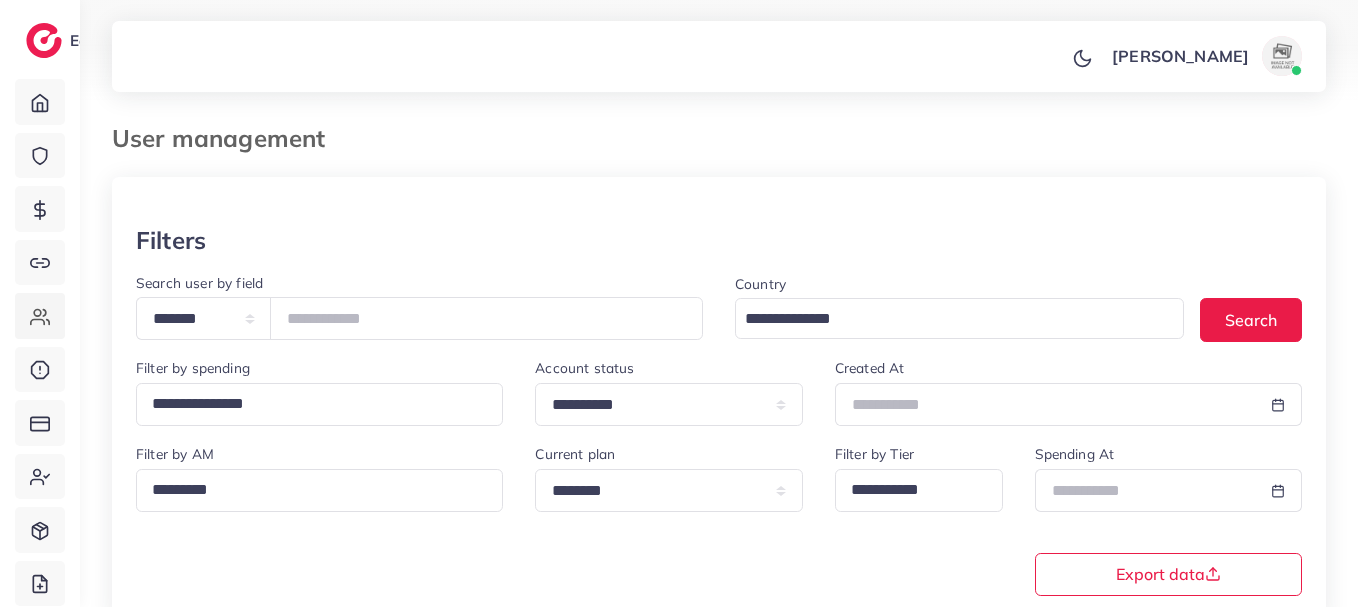 click on "*******" at bounding box center [486, 318] 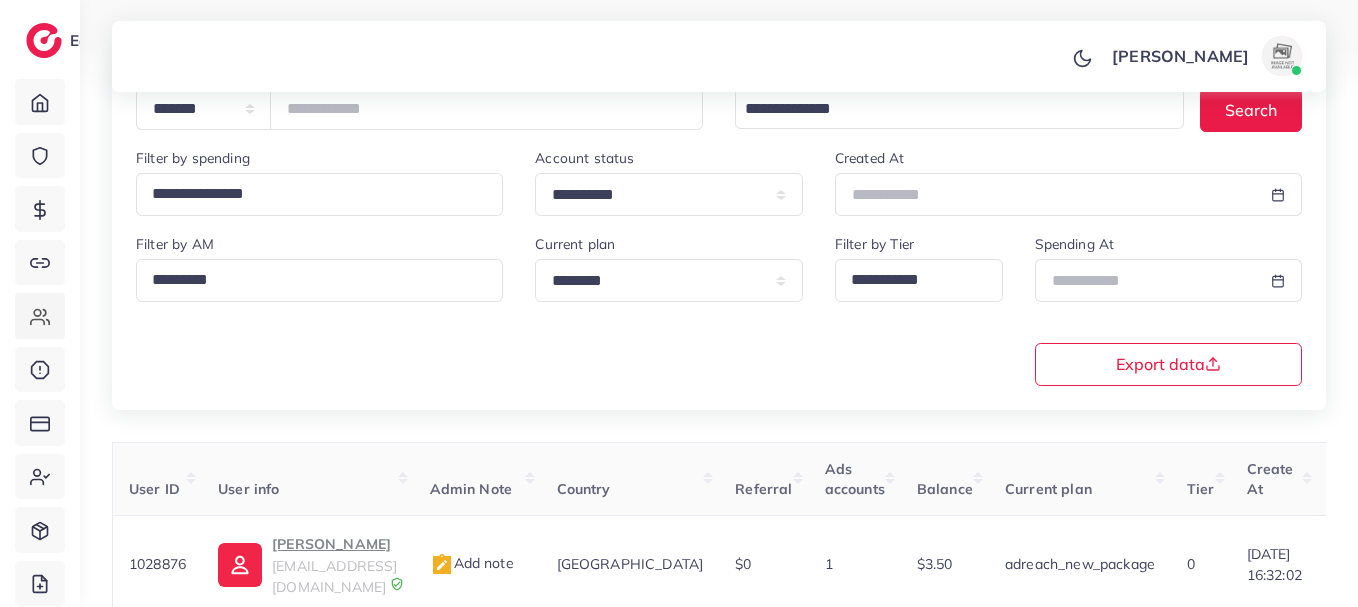 scroll, scrollTop: 350, scrollLeft: 0, axis: vertical 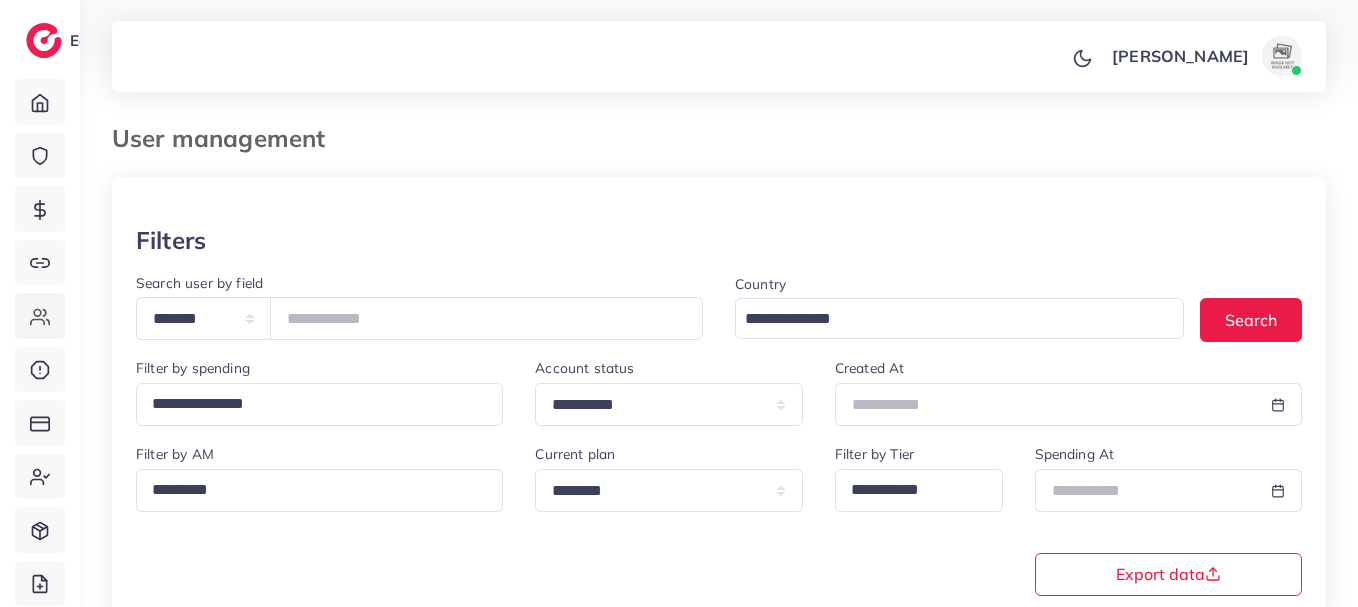 drag, startPoint x: 401, startPoint y: 304, endPoint x: 245, endPoint y: 319, distance: 156.7195 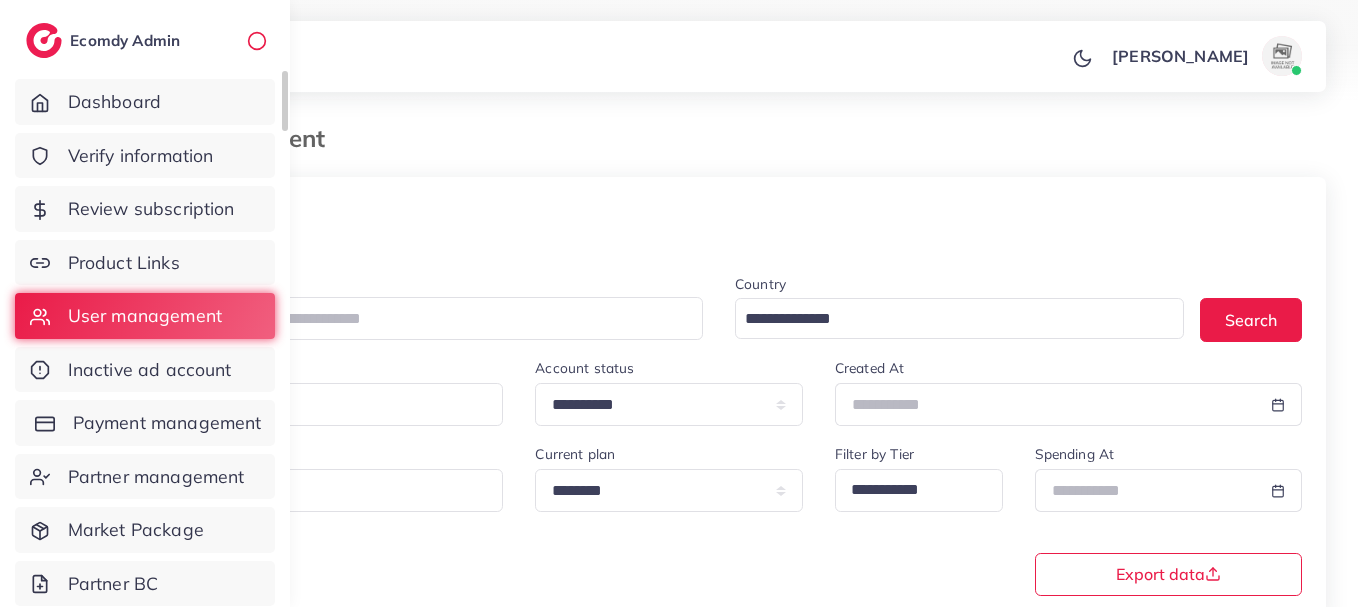 click on "Payment management" at bounding box center (167, 423) 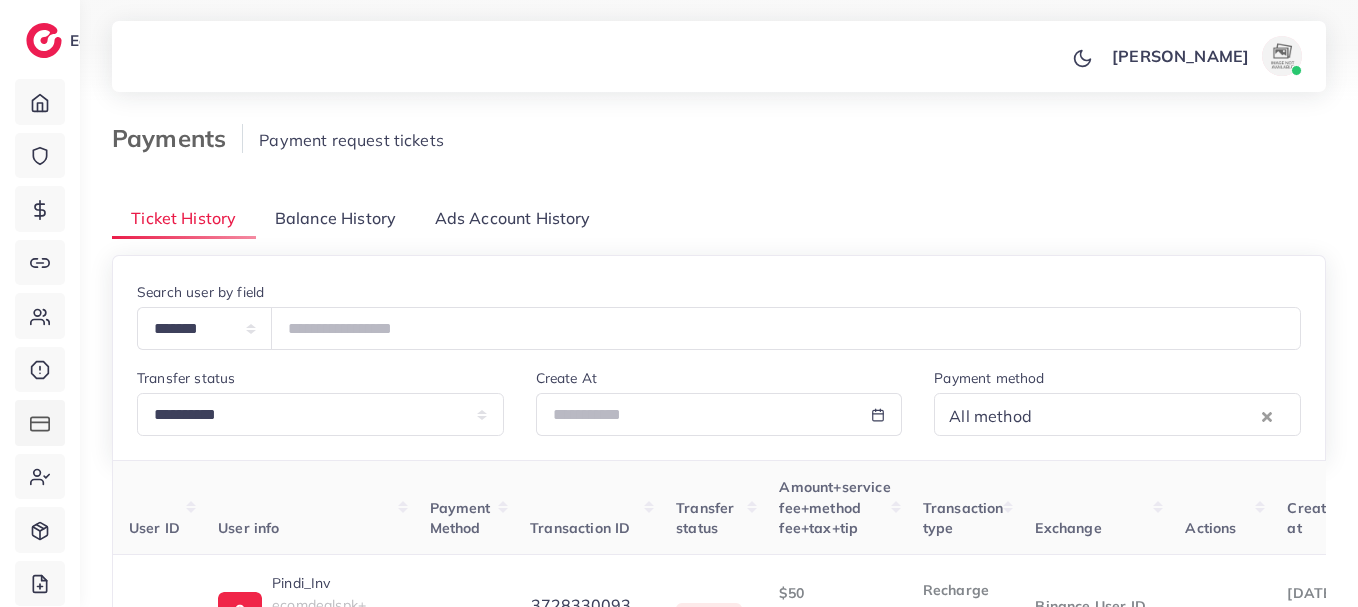 click on "Balance History" at bounding box center [335, 218] 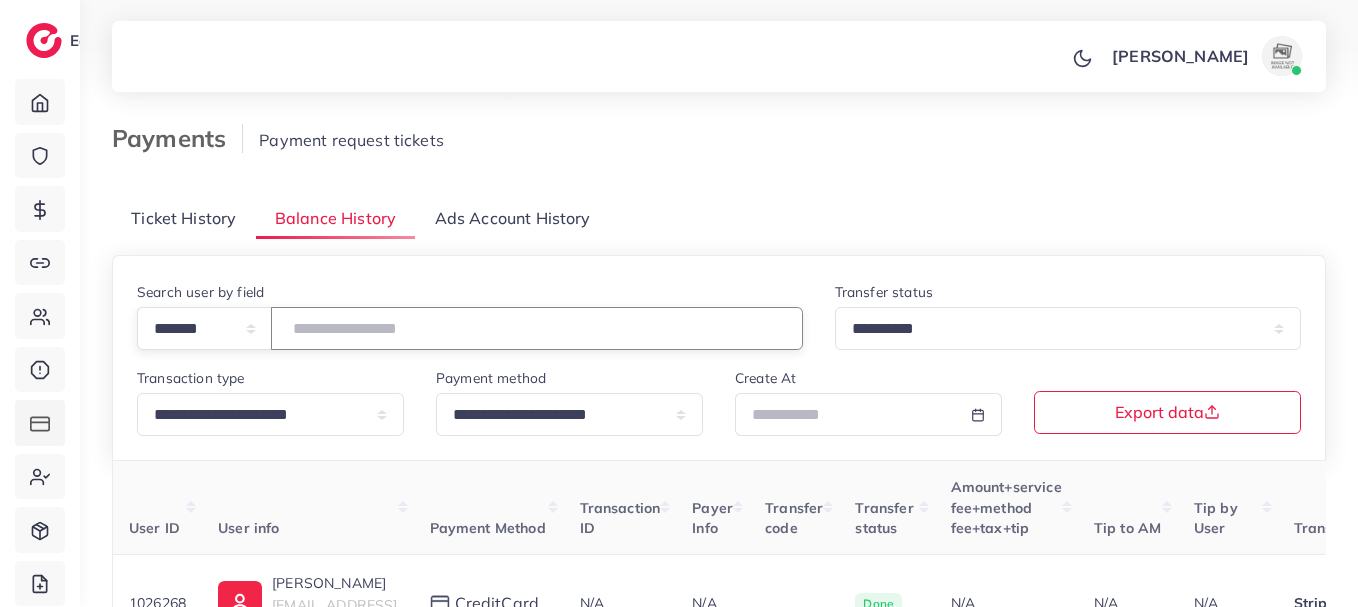click at bounding box center (537, 328) 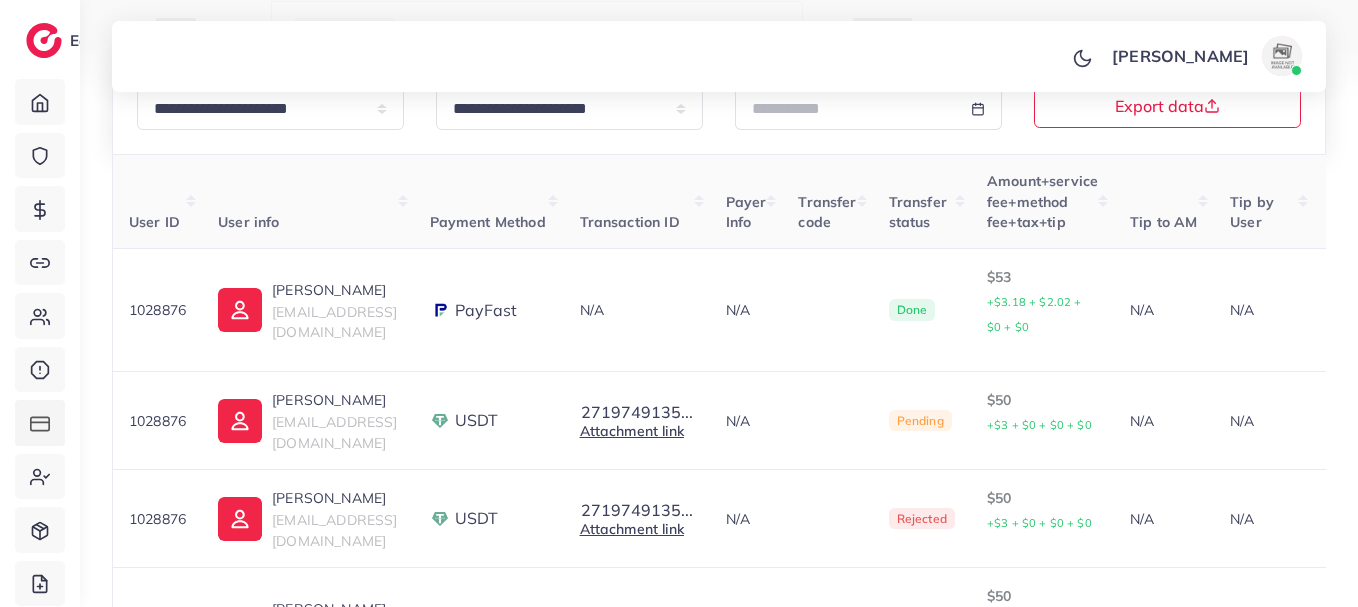 scroll, scrollTop: 309, scrollLeft: 0, axis: vertical 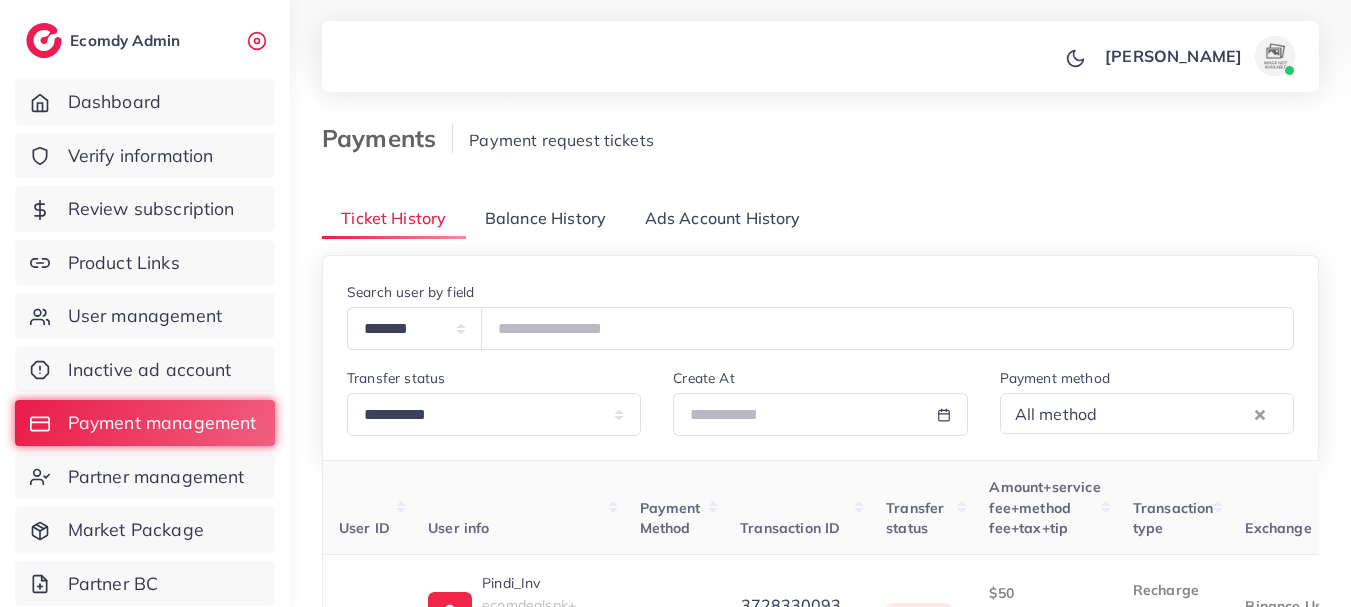 click on "Balance History" at bounding box center (545, 218) 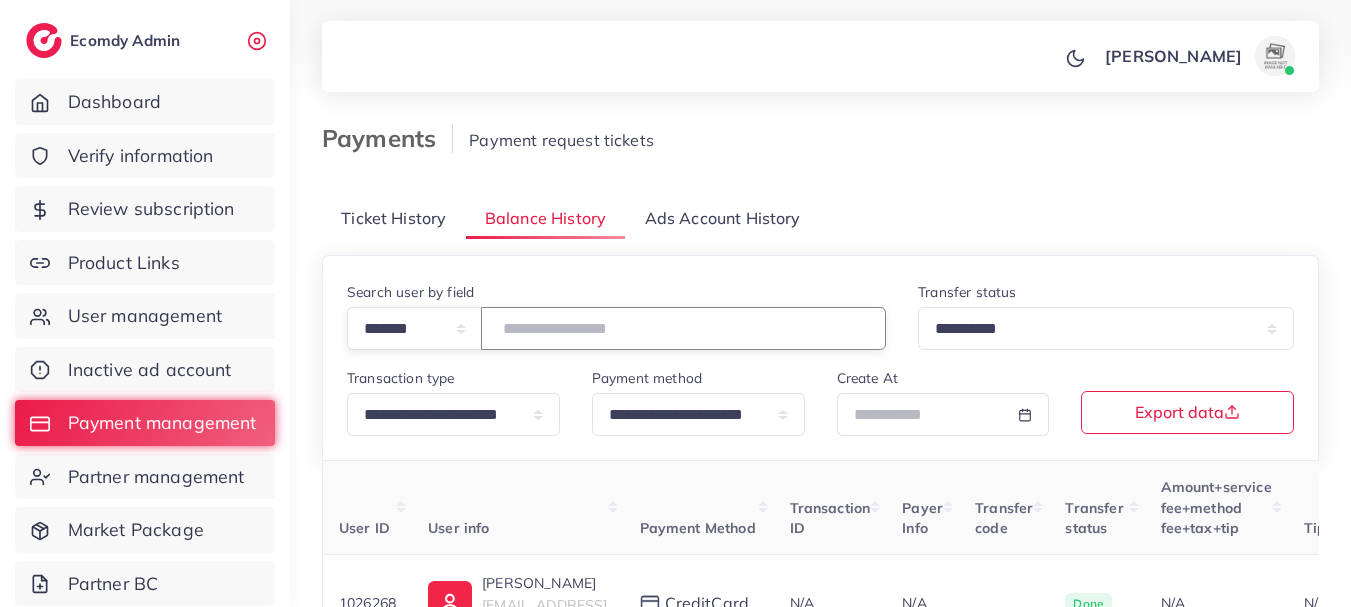 click at bounding box center (683, 328) 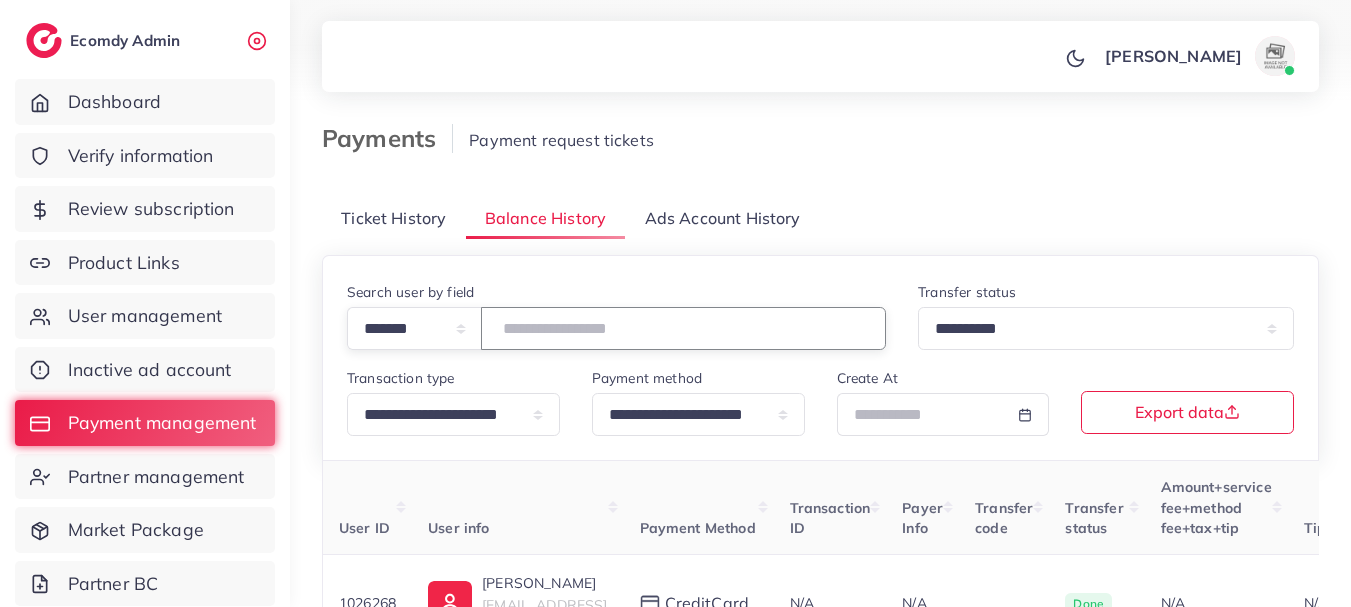 type on "*******" 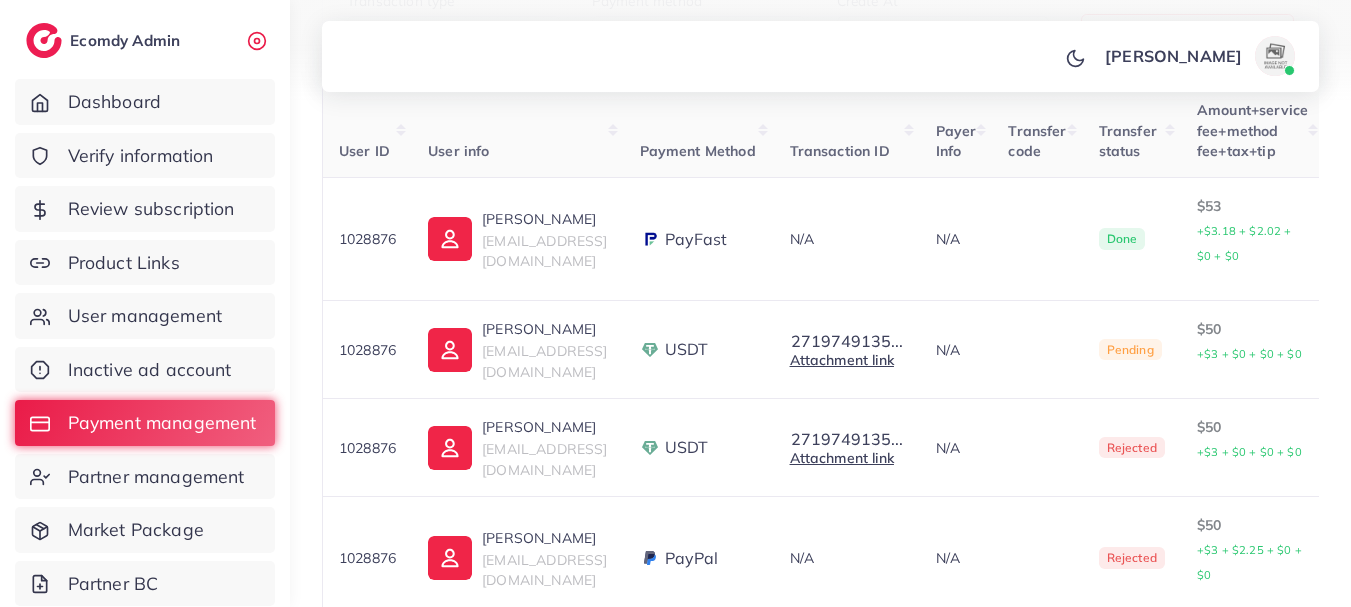 scroll, scrollTop: 380, scrollLeft: 0, axis: vertical 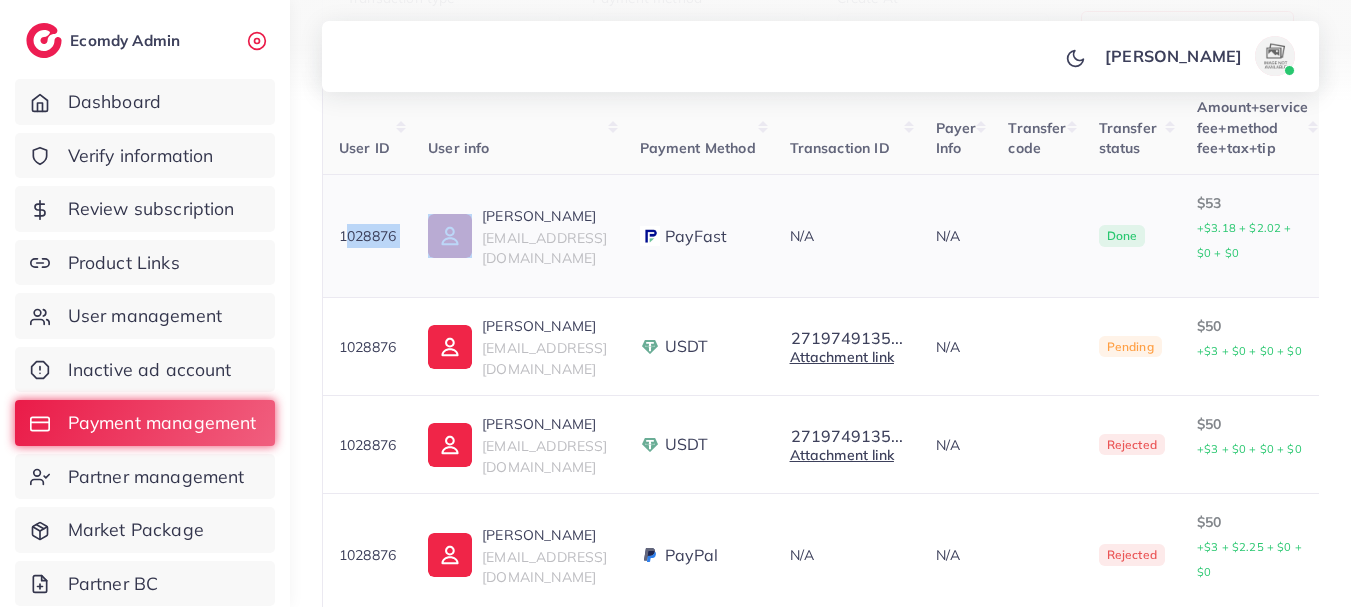 drag, startPoint x: 343, startPoint y: 236, endPoint x: 435, endPoint y: 246, distance: 92.541885 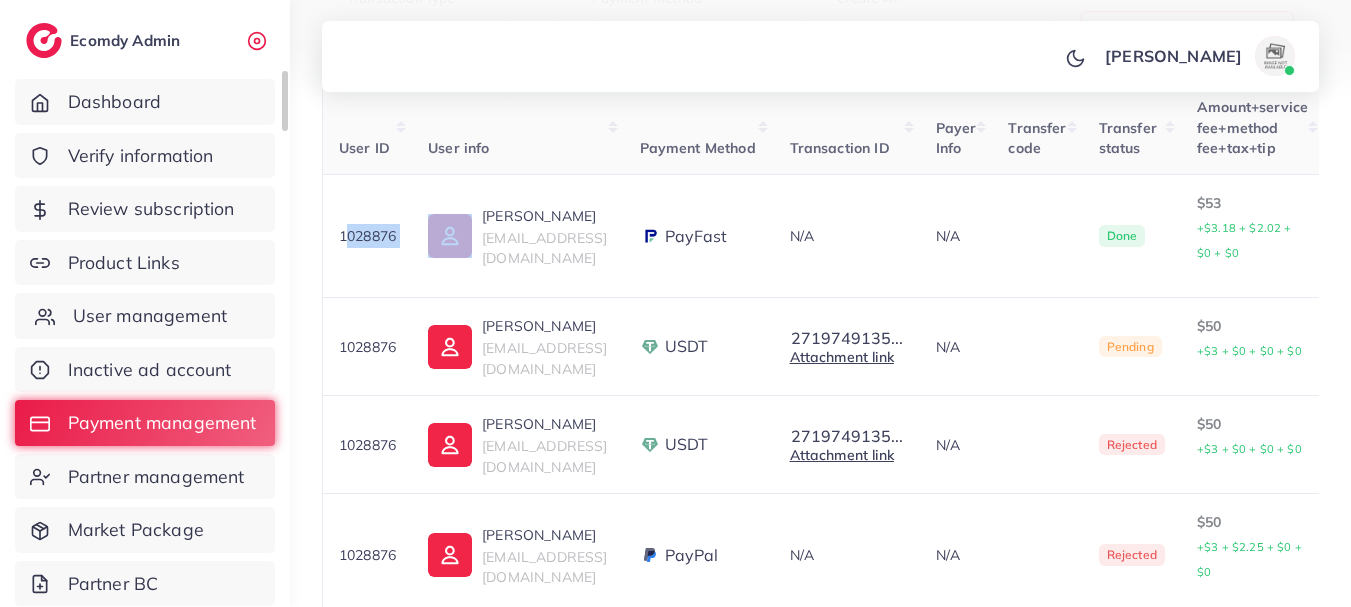 click on "User management" at bounding box center (150, 316) 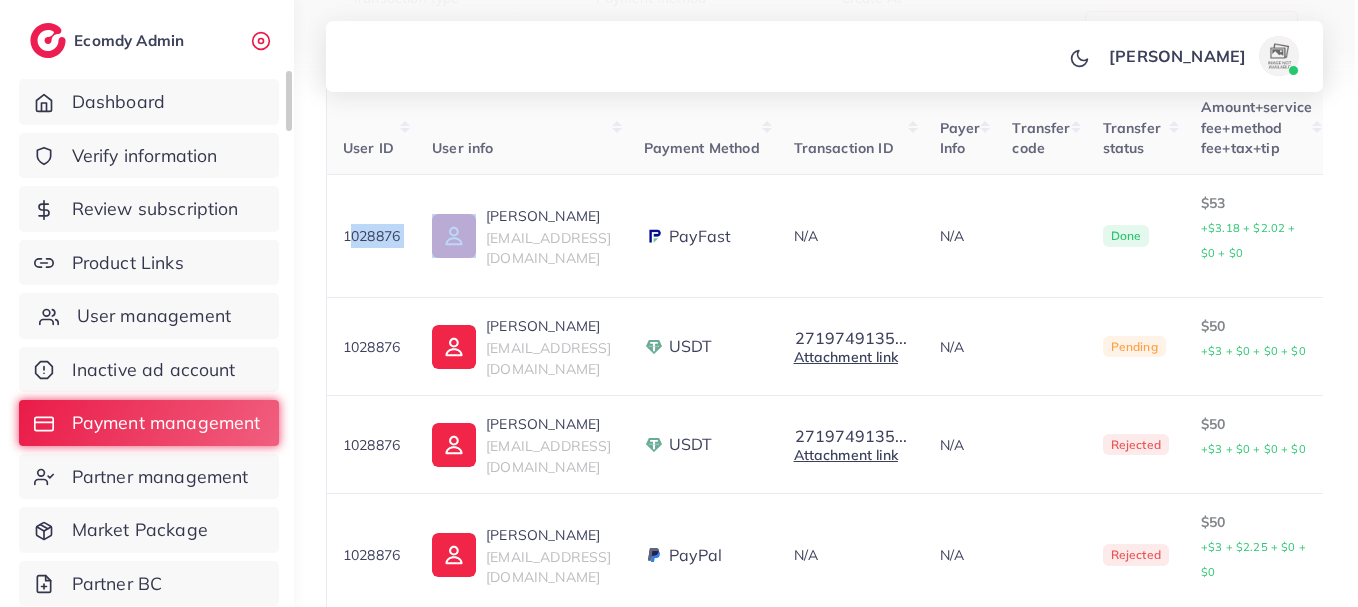 scroll, scrollTop: 0, scrollLeft: 0, axis: both 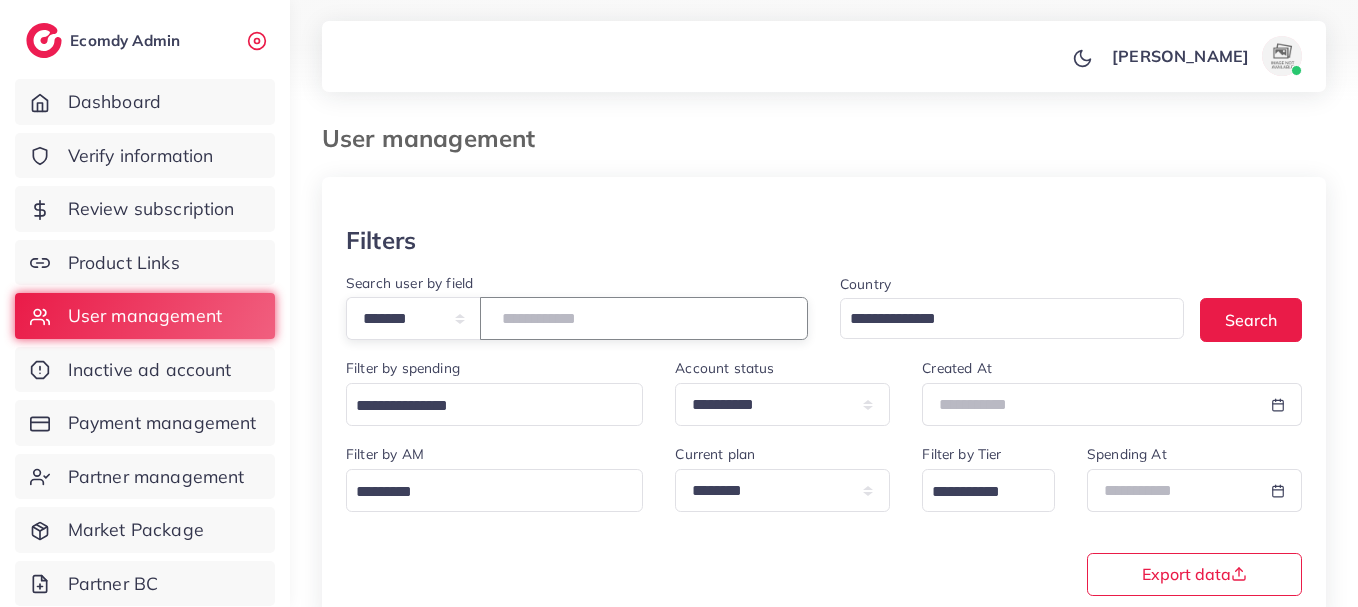 click at bounding box center (644, 318) 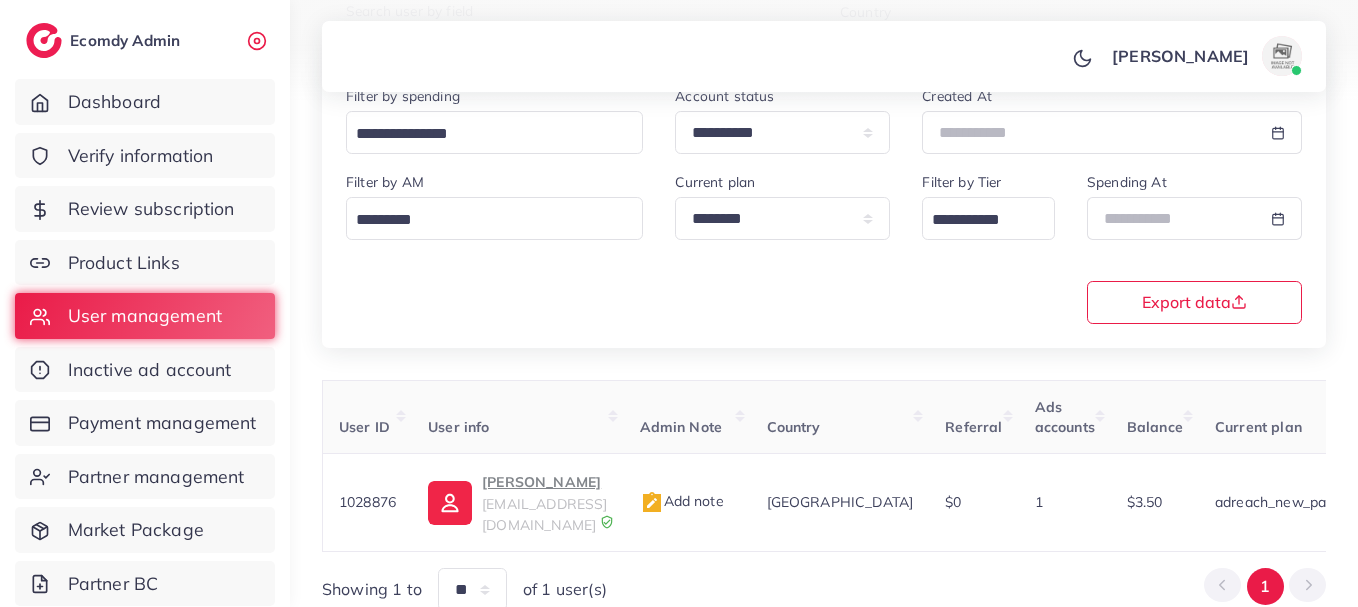 scroll, scrollTop: 350, scrollLeft: 0, axis: vertical 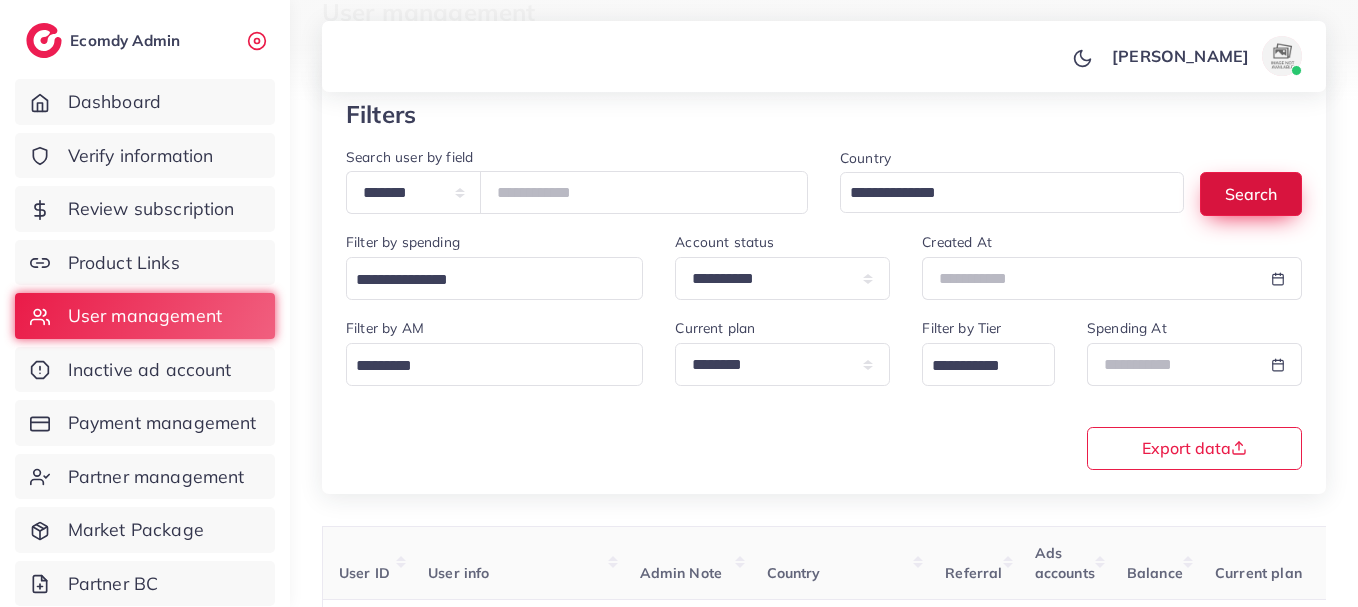 click on "Search" at bounding box center (1251, 193) 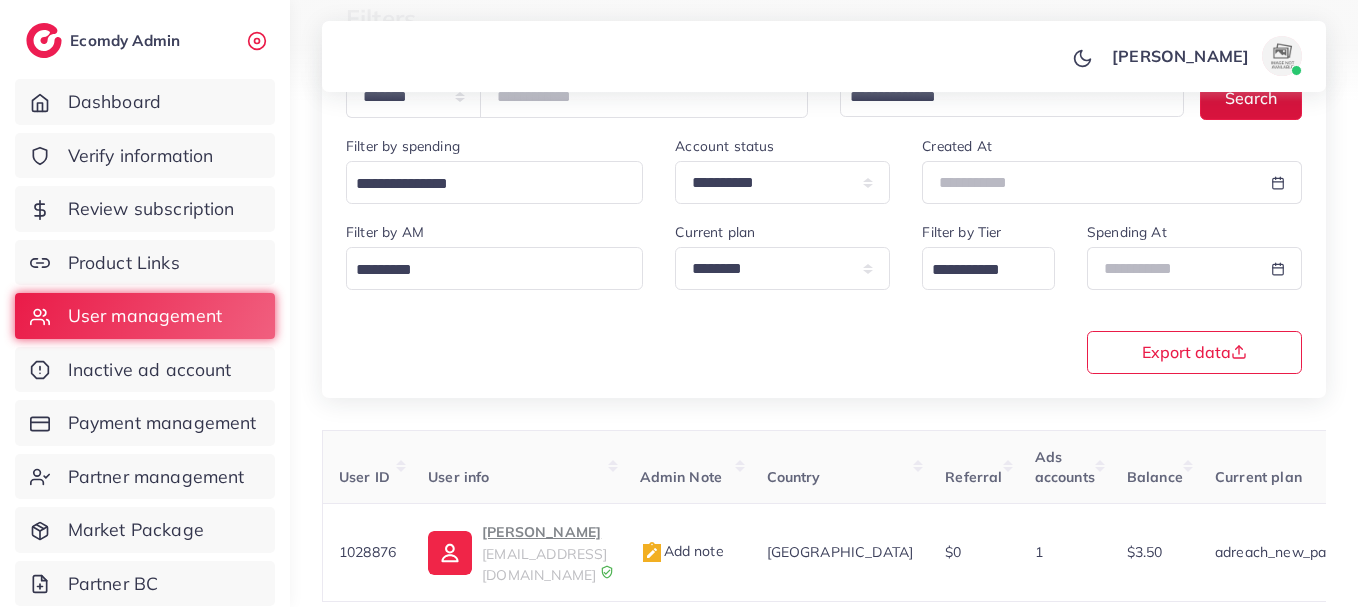 scroll, scrollTop: 350, scrollLeft: 0, axis: vertical 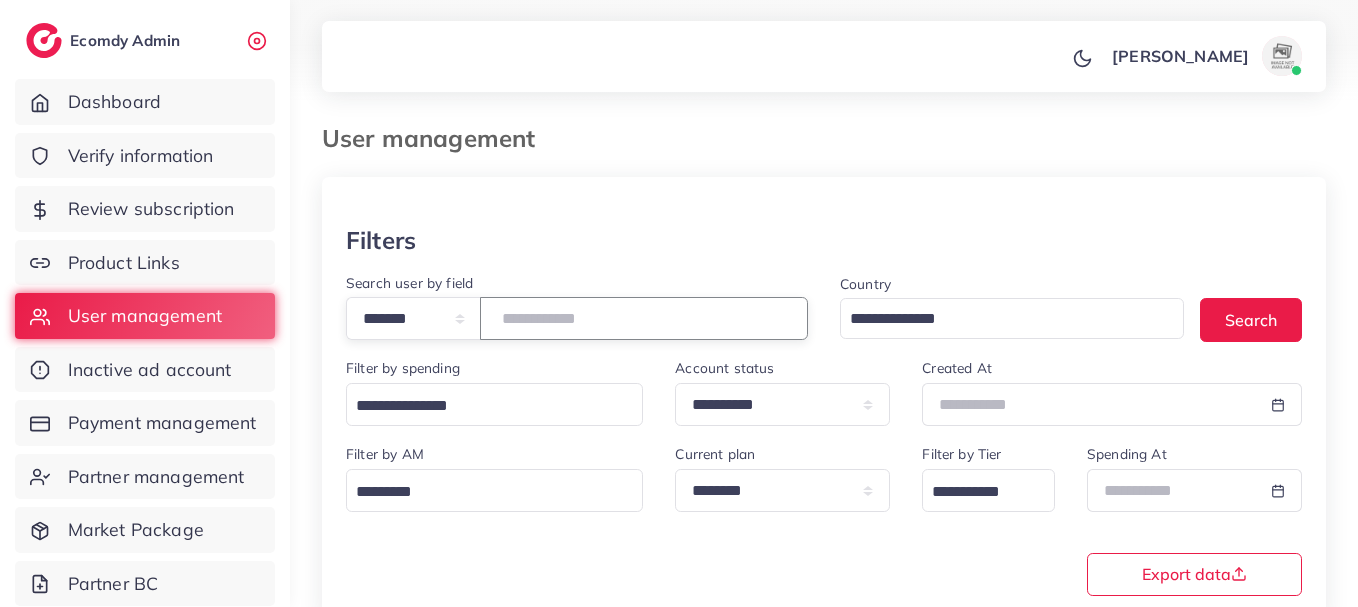 click on "*******" at bounding box center (644, 318) 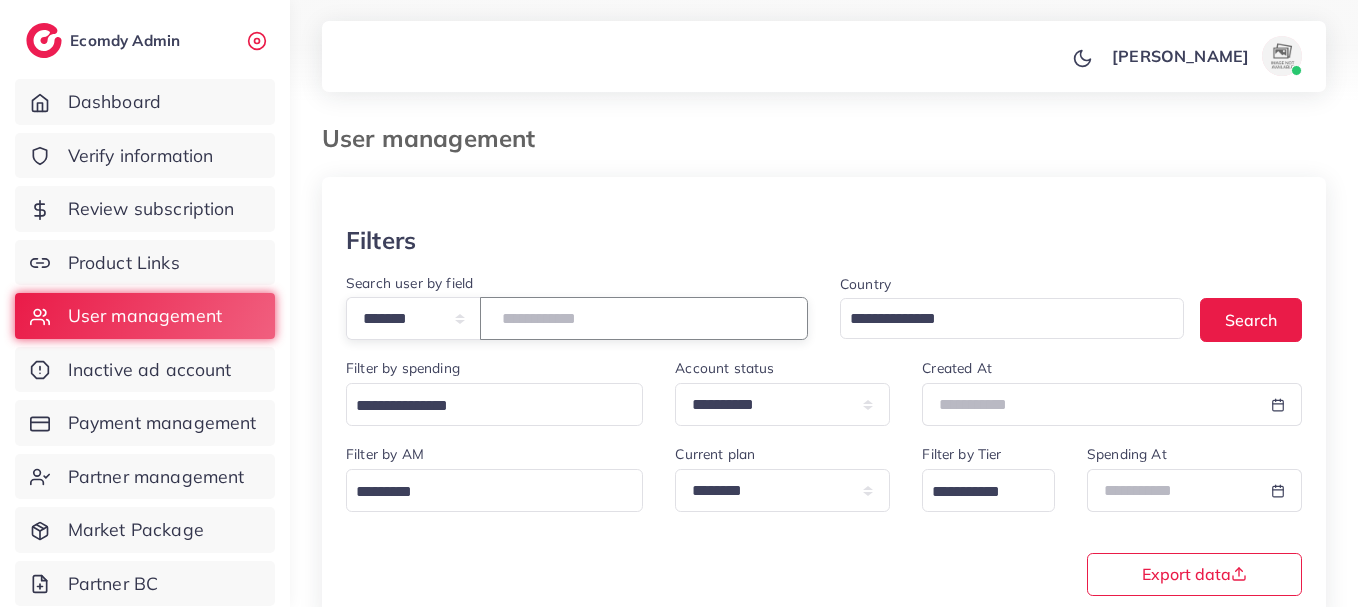 scroll, scrollTop: 350, scrollLeft: 0, axis: vertical 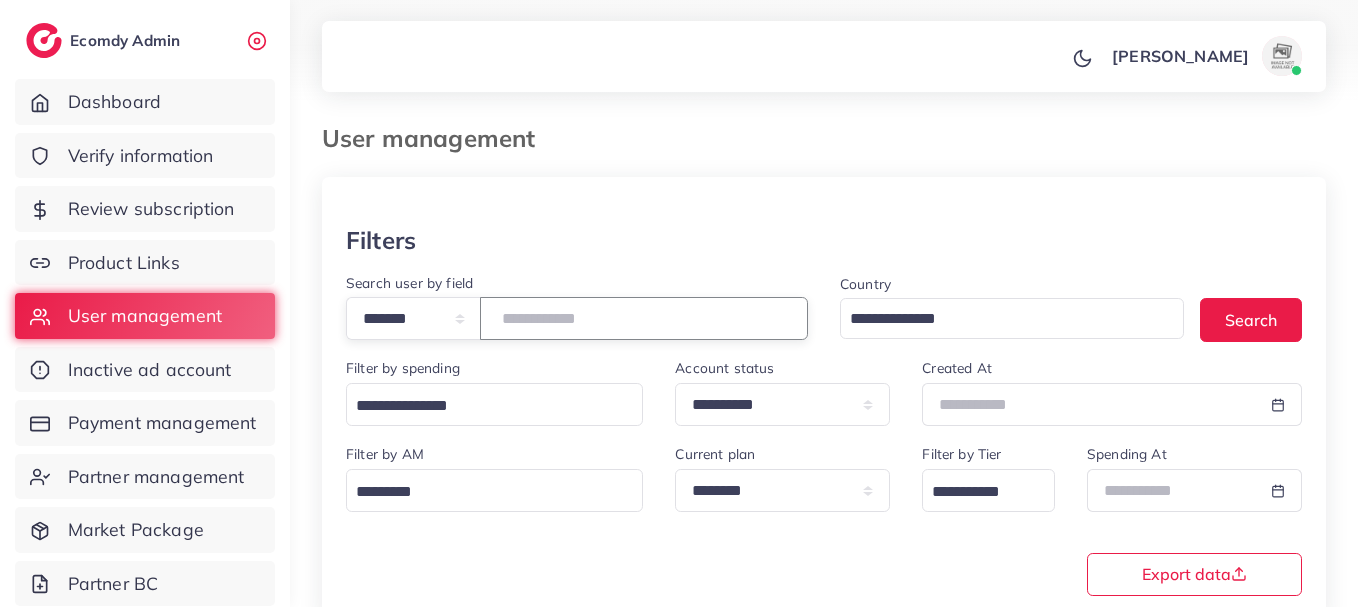 drag, startPoint x: 607, startPoint y: 322, endPoint x: 386, endPoint y: 364, distance: 224.95555 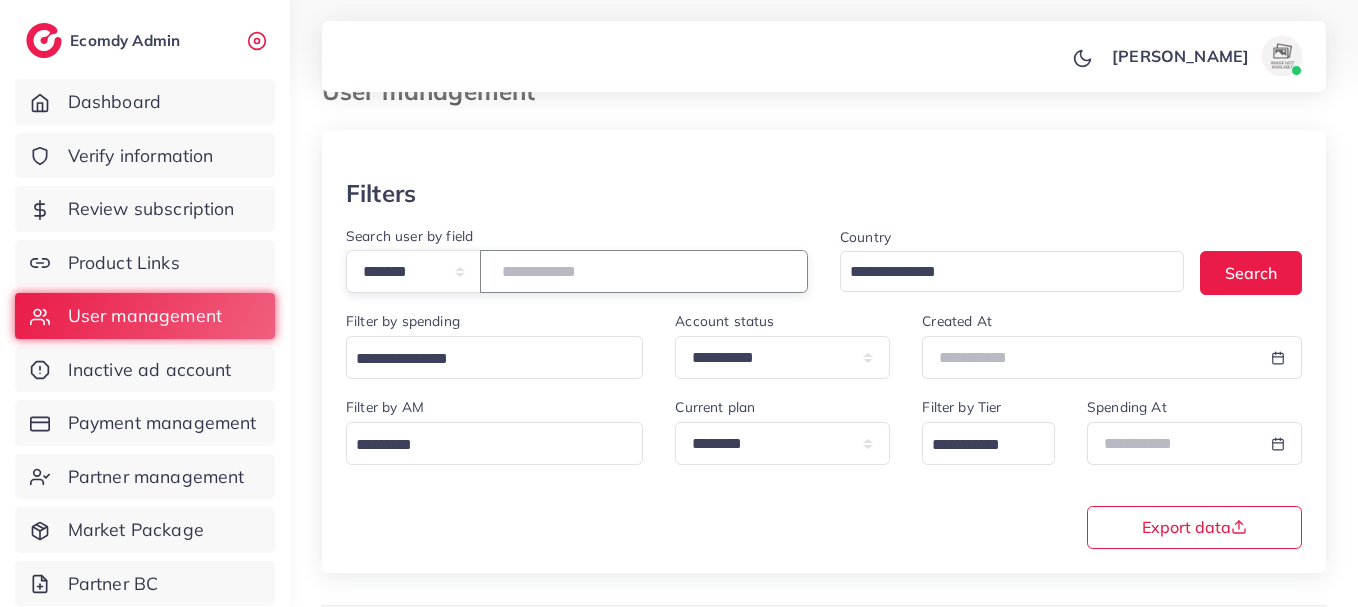 scroll, scrollTop: 350, scrollLeft: 0, axis: vertical 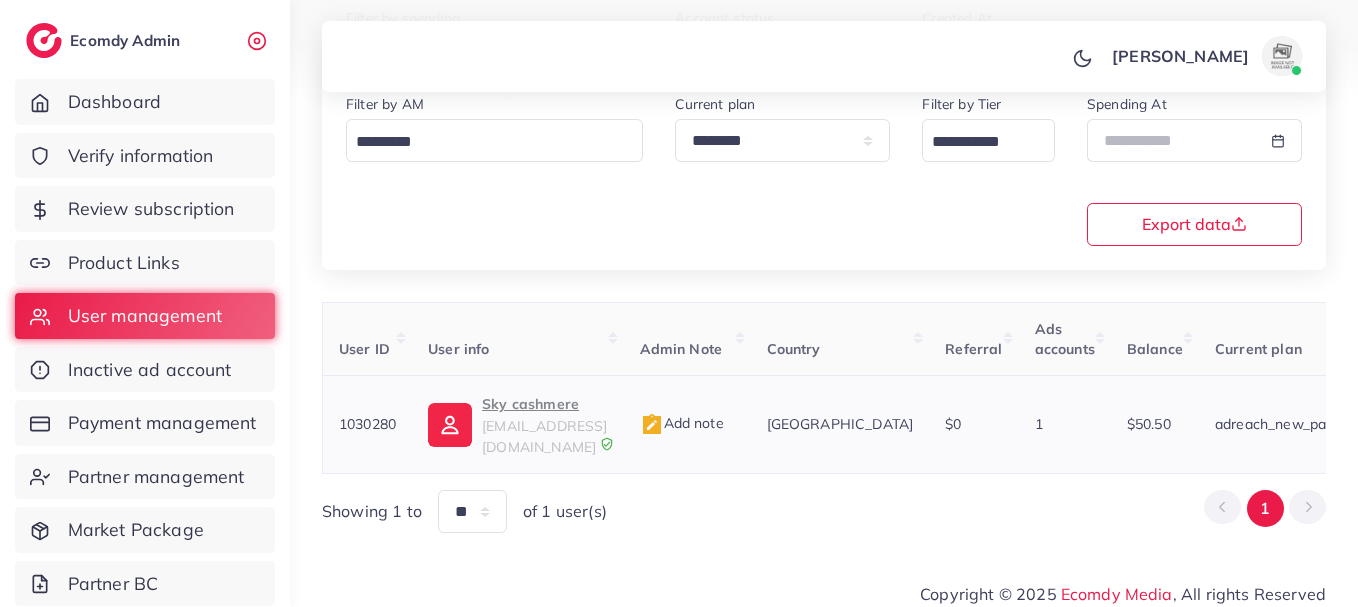 type on "*******" 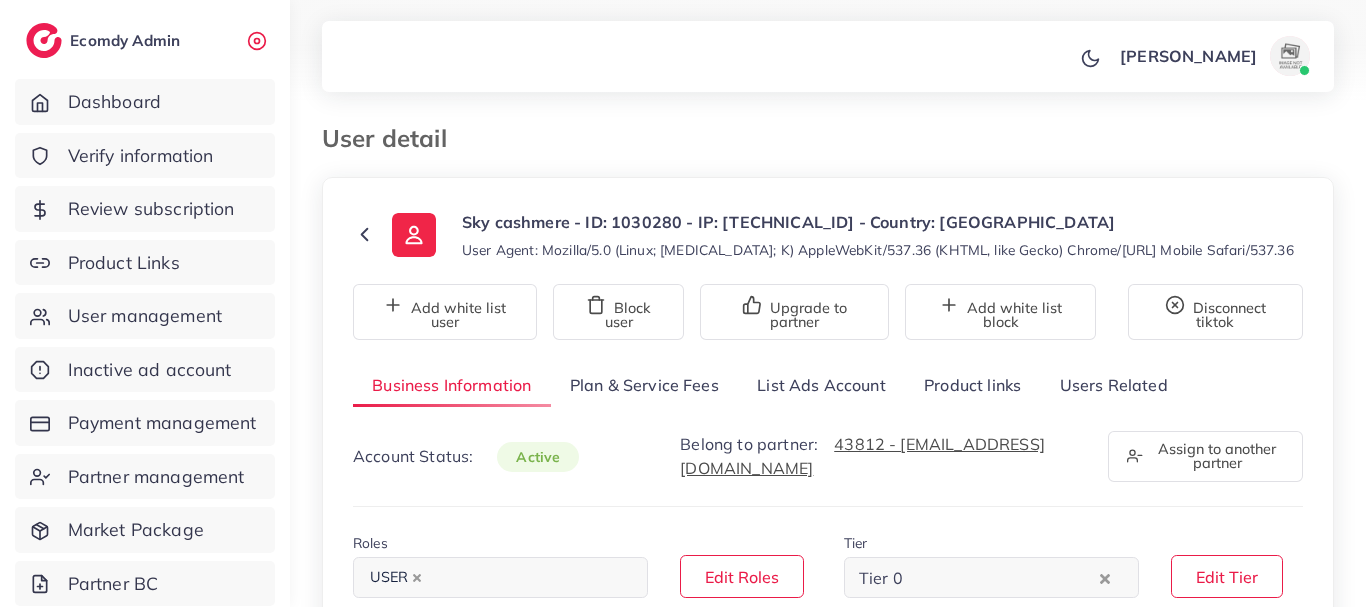 select on "********" 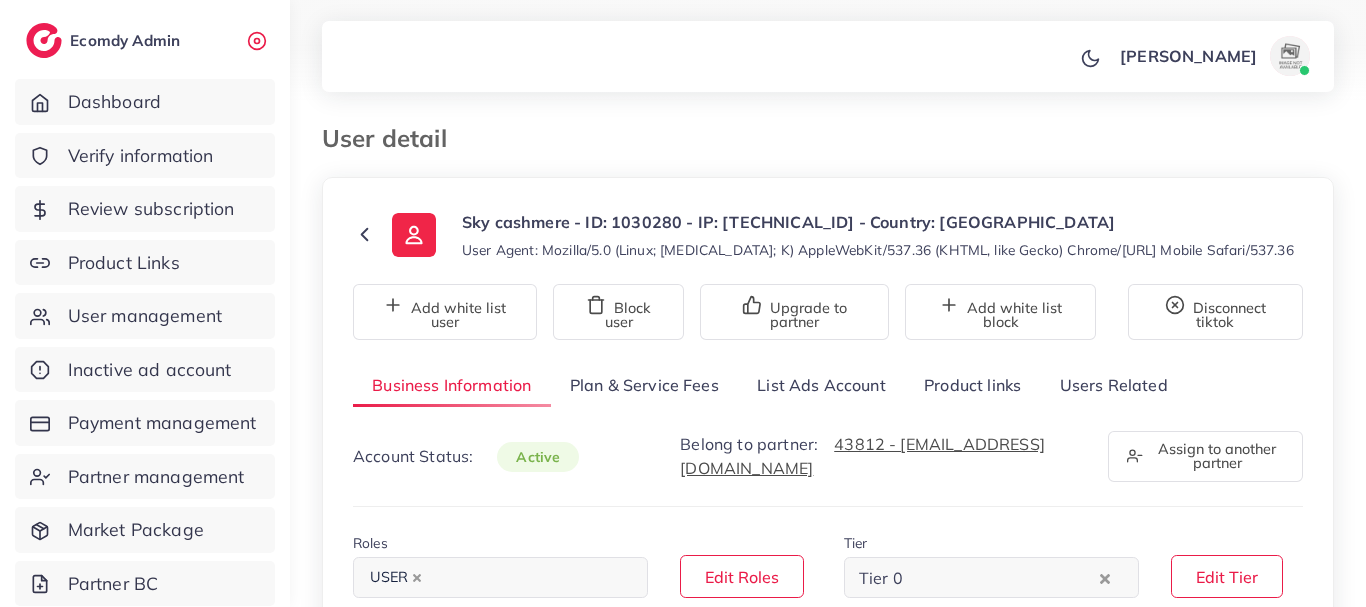 click on "List Ads Account" at bounding box center (821, 385) 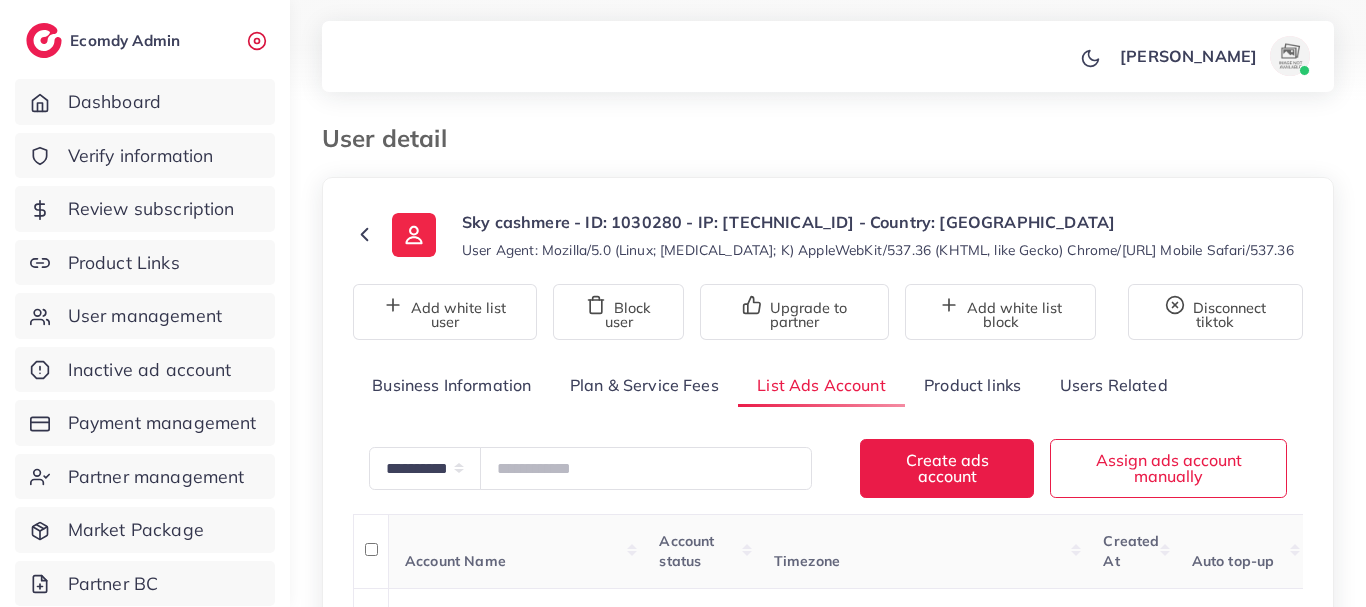 click 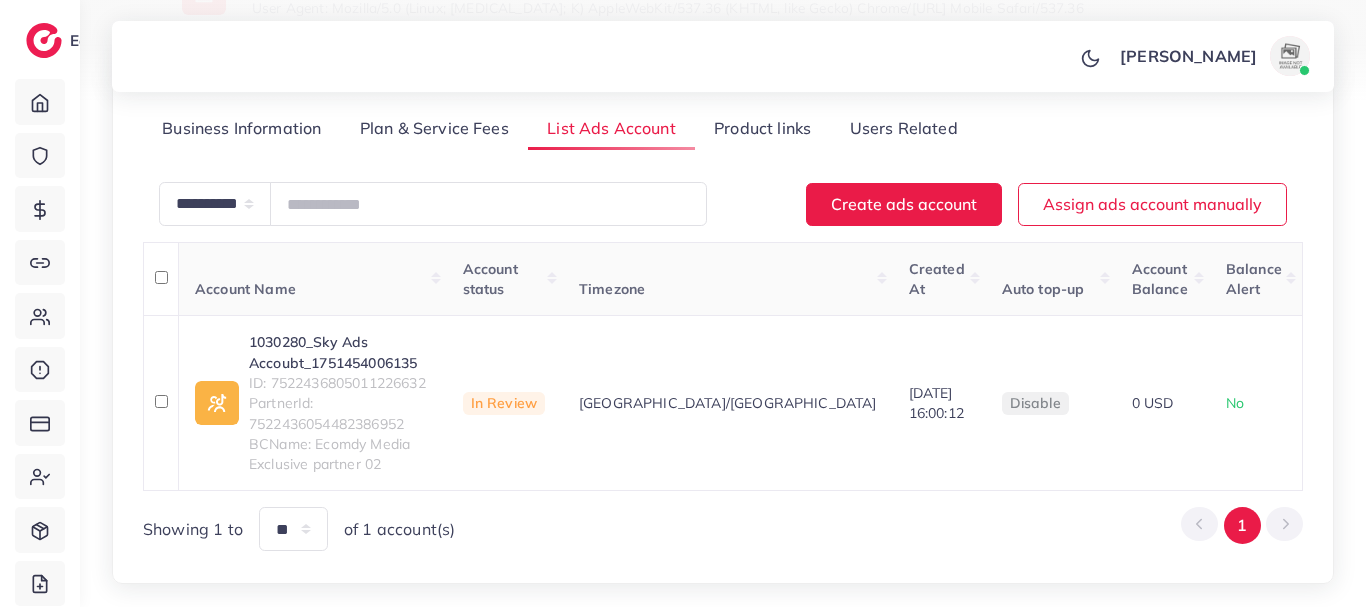 scroll, scrollTop: 316, scrollLeft: 0, axis: vertical 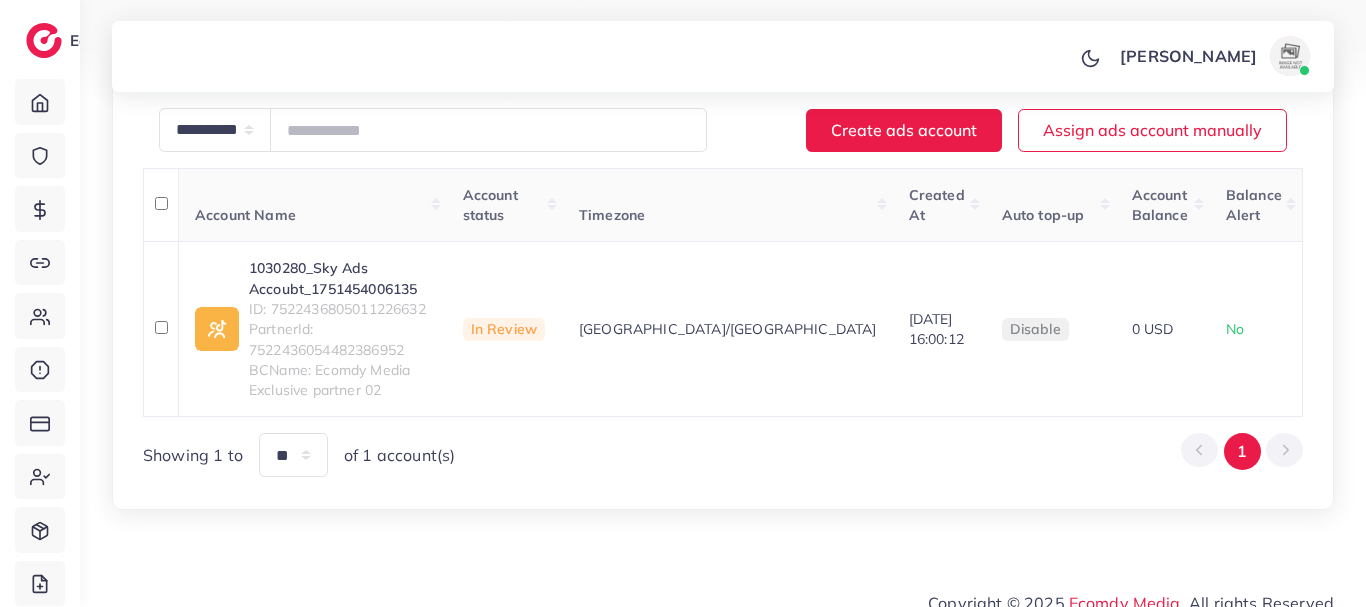 click on "Showing 1 to  ** ** ** ***  of 1 account(s)  1" at bounding box center [723, 454] 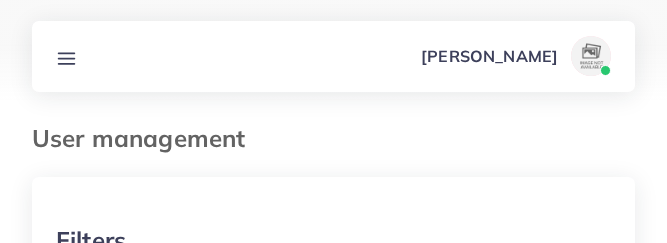 scroll, scrollTop: 350, scrollLeft: 0, axis: vertical 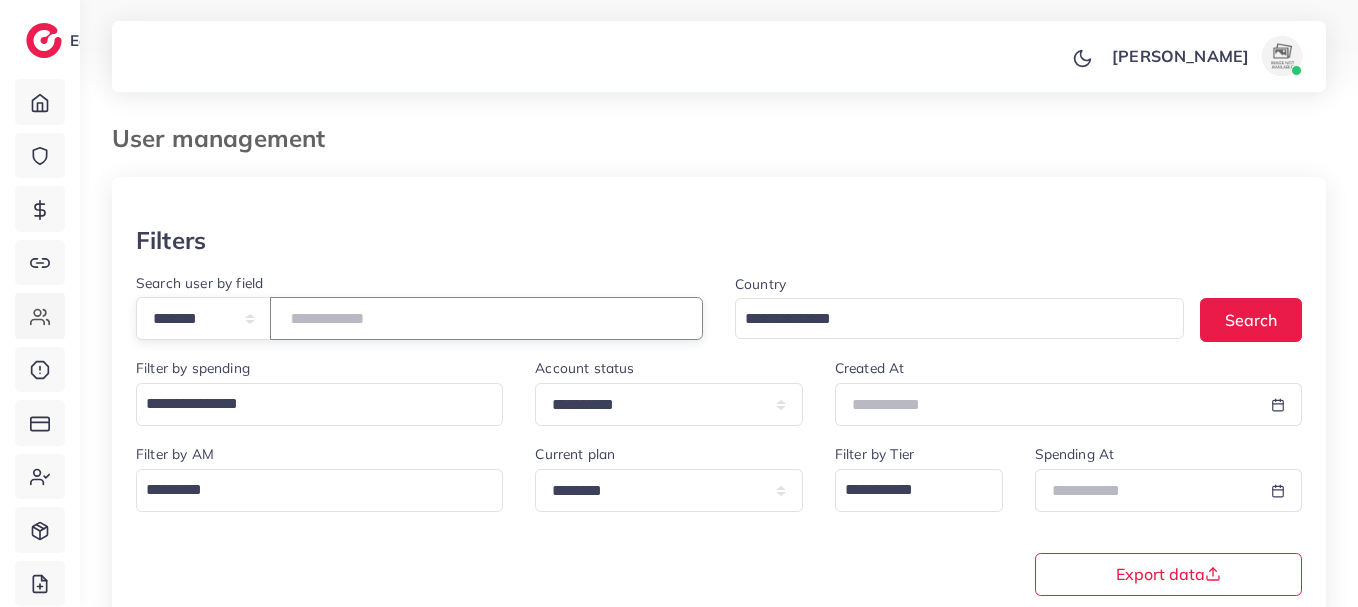 drag, startPoint x: 423, startPoint y: 300, endPoint x: 186, endPoint y: 350, distance: 242.21684 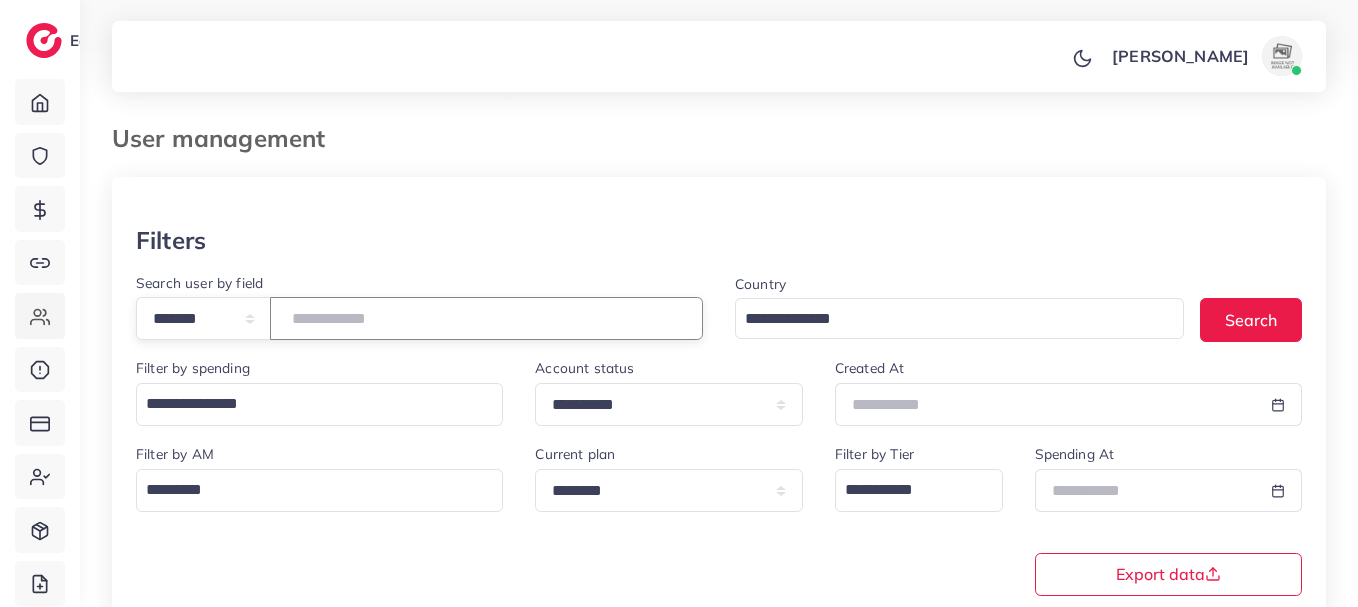 click on "**********" at bounding box center (419, 314) 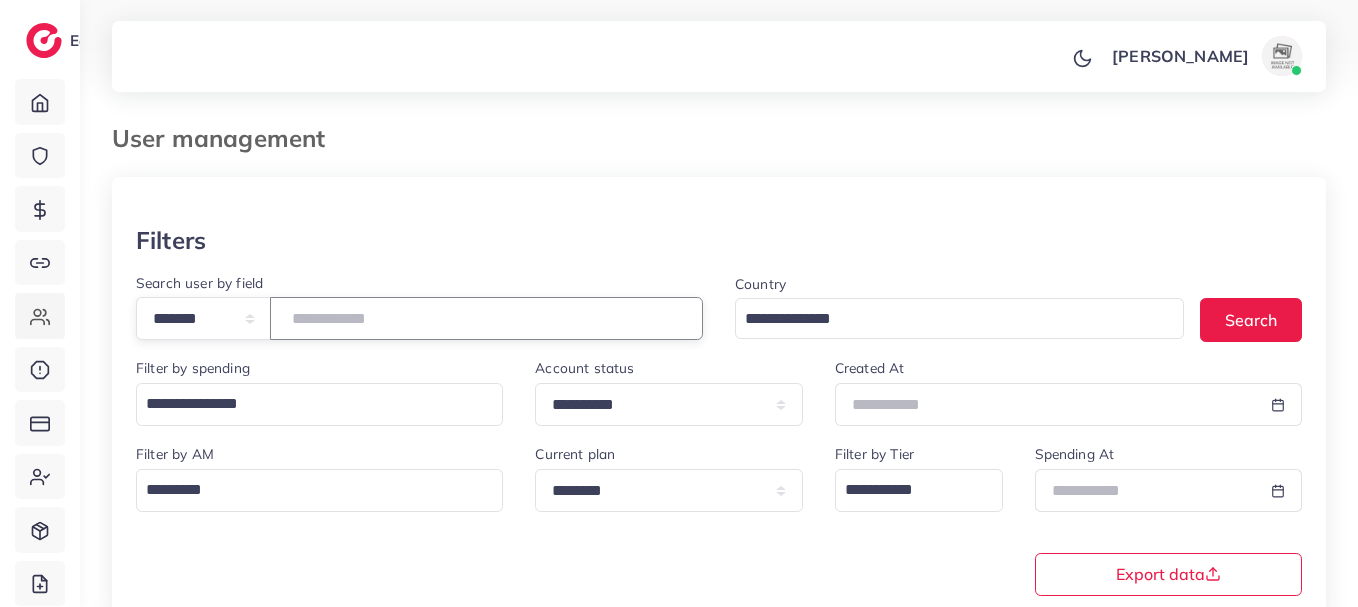 type on "*******" 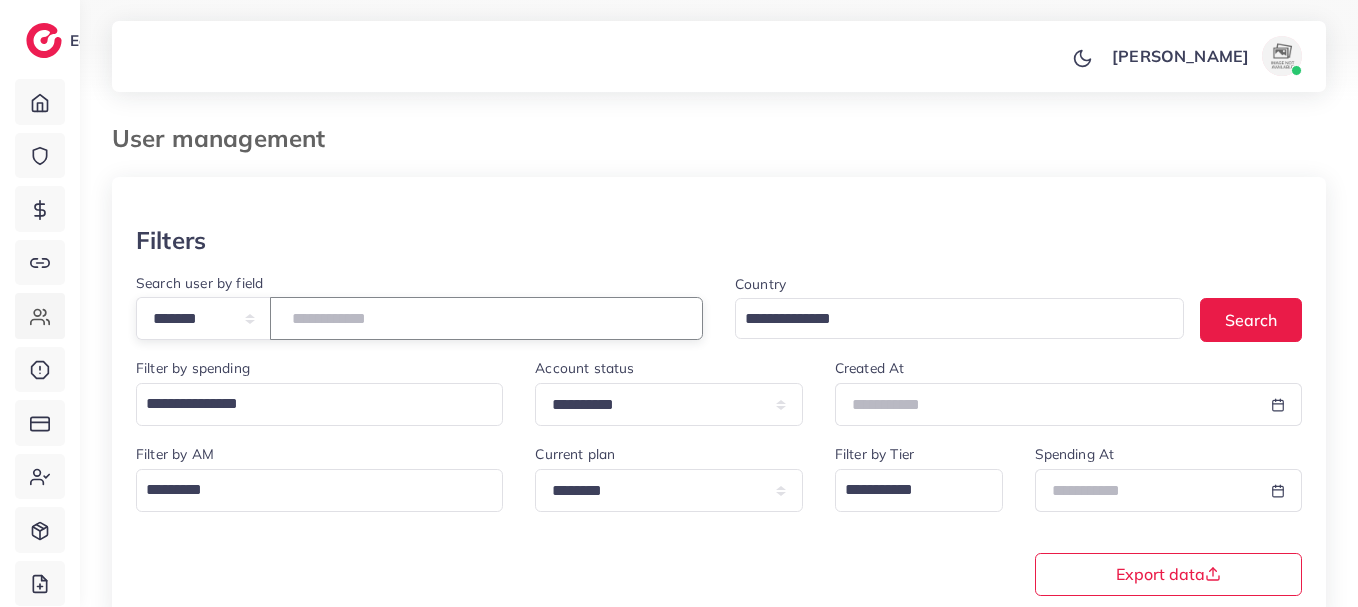 drag, startPoint x: 407, startPoint y: 316, endPoint x: 275, endPoint y: 331, distance: 132.84953 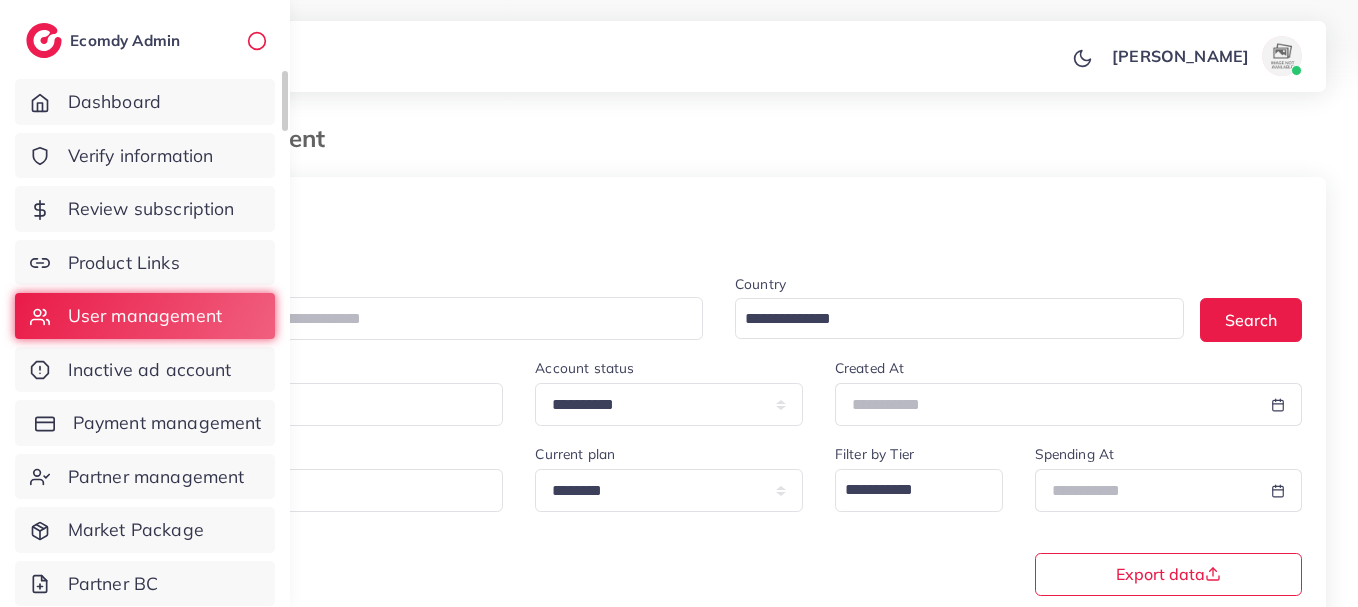 click on "Payment management" at bounding box center [167, 423] 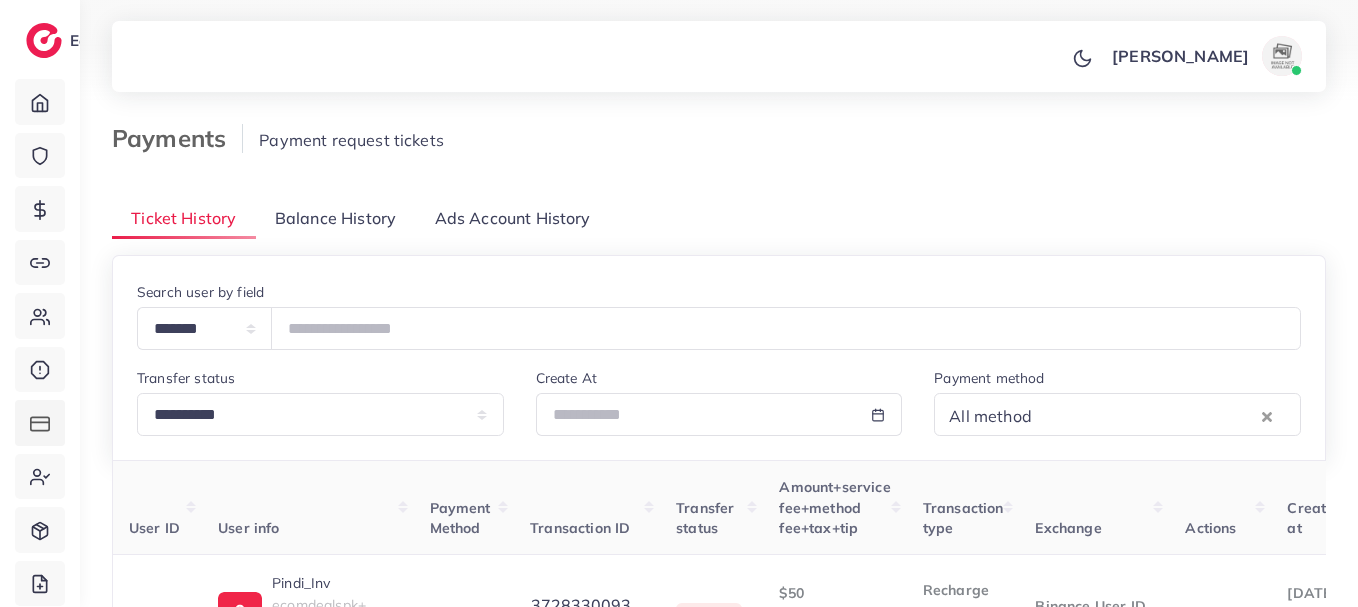 click on "Balance History" at bounding box center [335, 218] 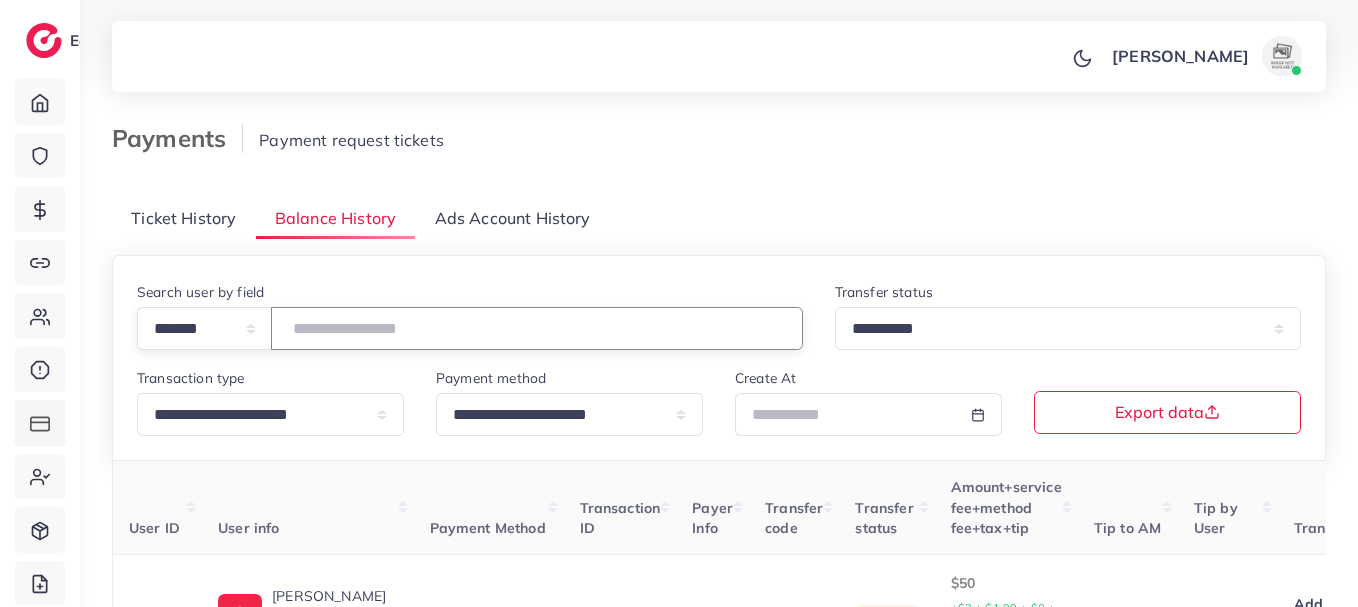 click at bounding box center (537, 328) 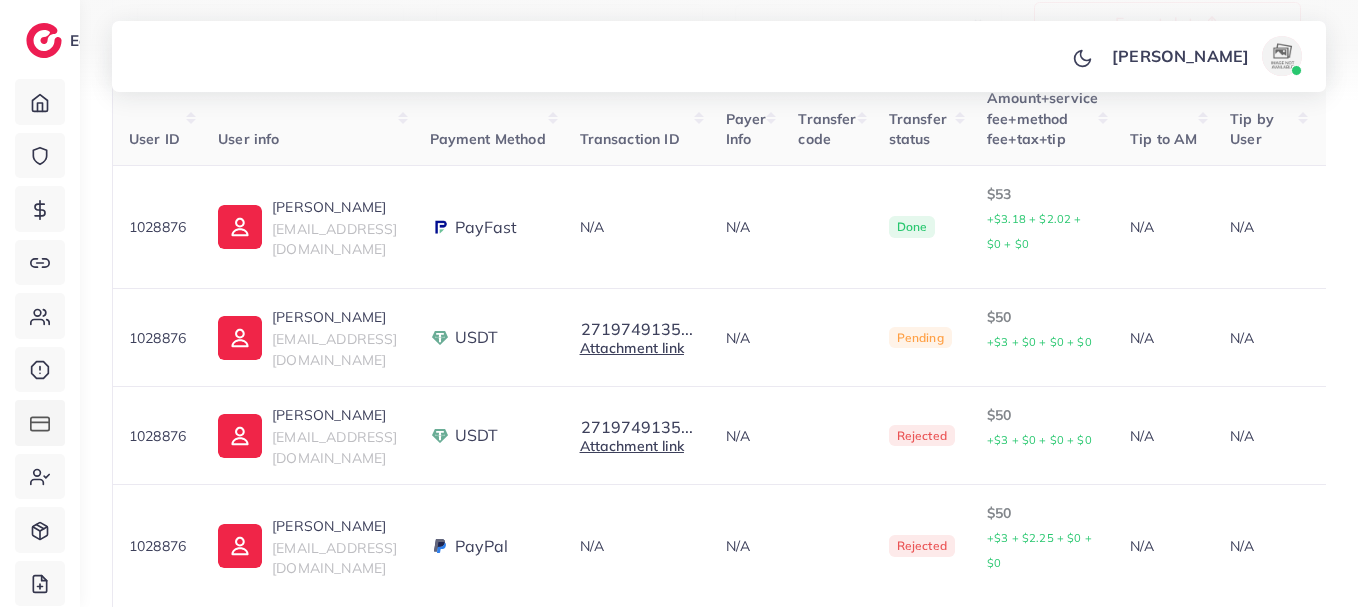 scroll, scrollTop: 374, scrollLeft: 0, axis: vertical 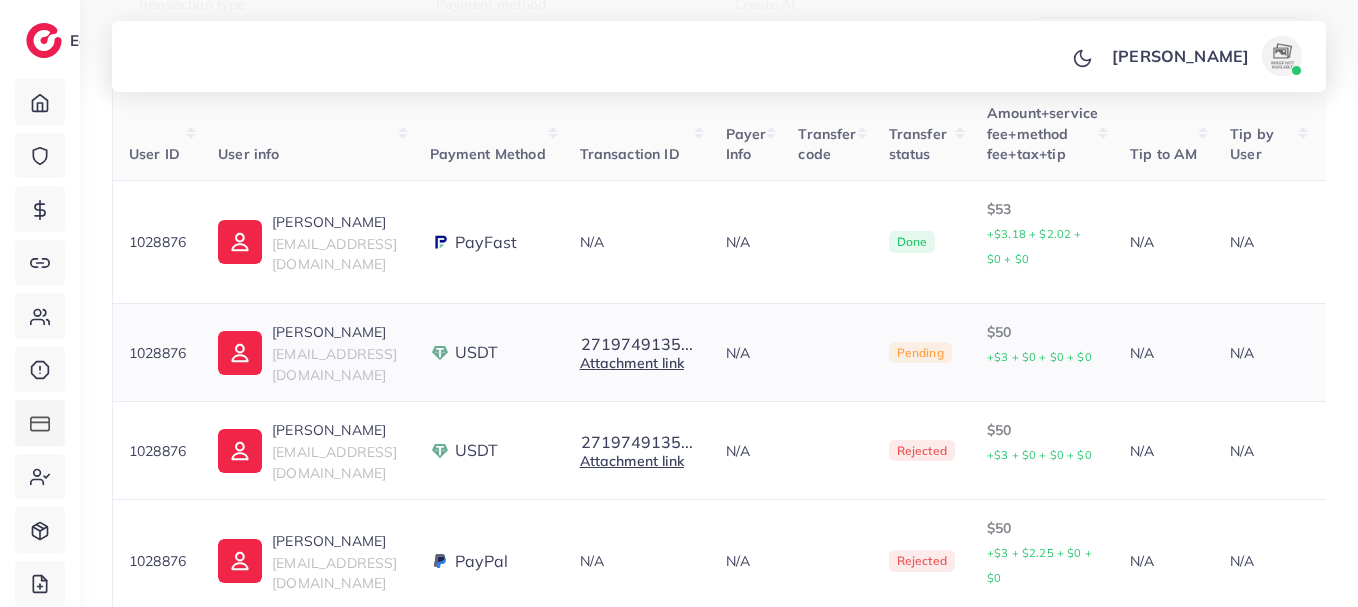type on "*******" 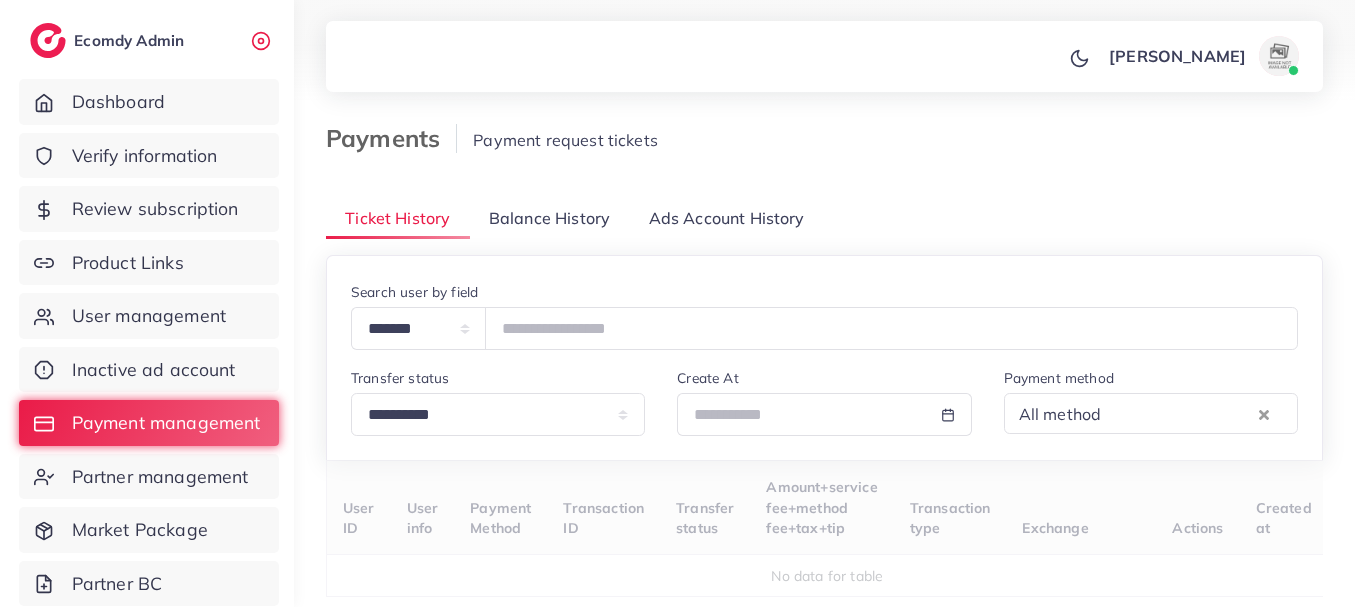 scroll, scrollTop: 0, scrollLeft: 0, axis: both 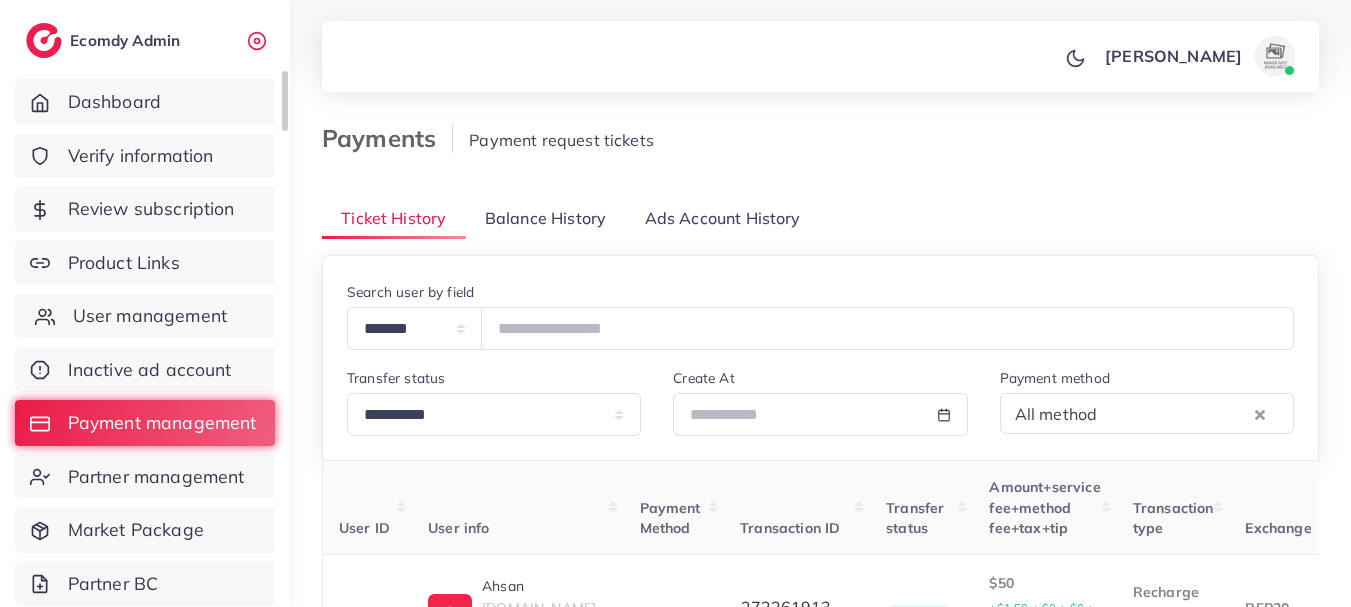 click on "User management" at bounding box center (150, 316) 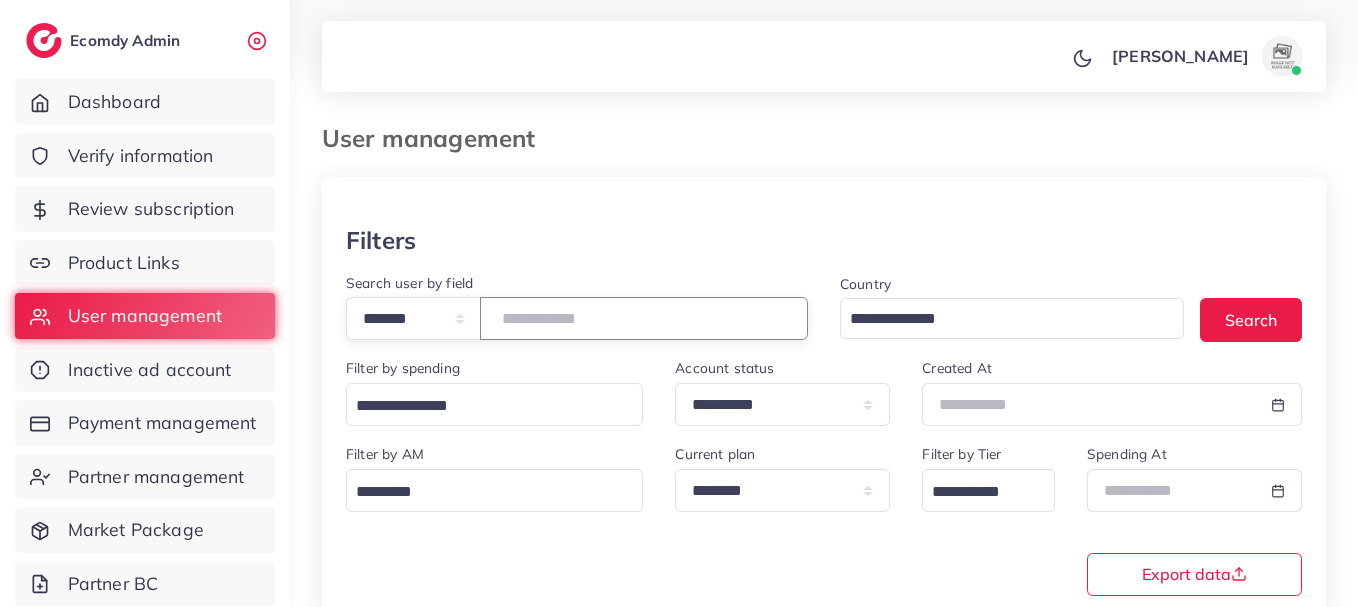 click at bounding box center (644, 318) 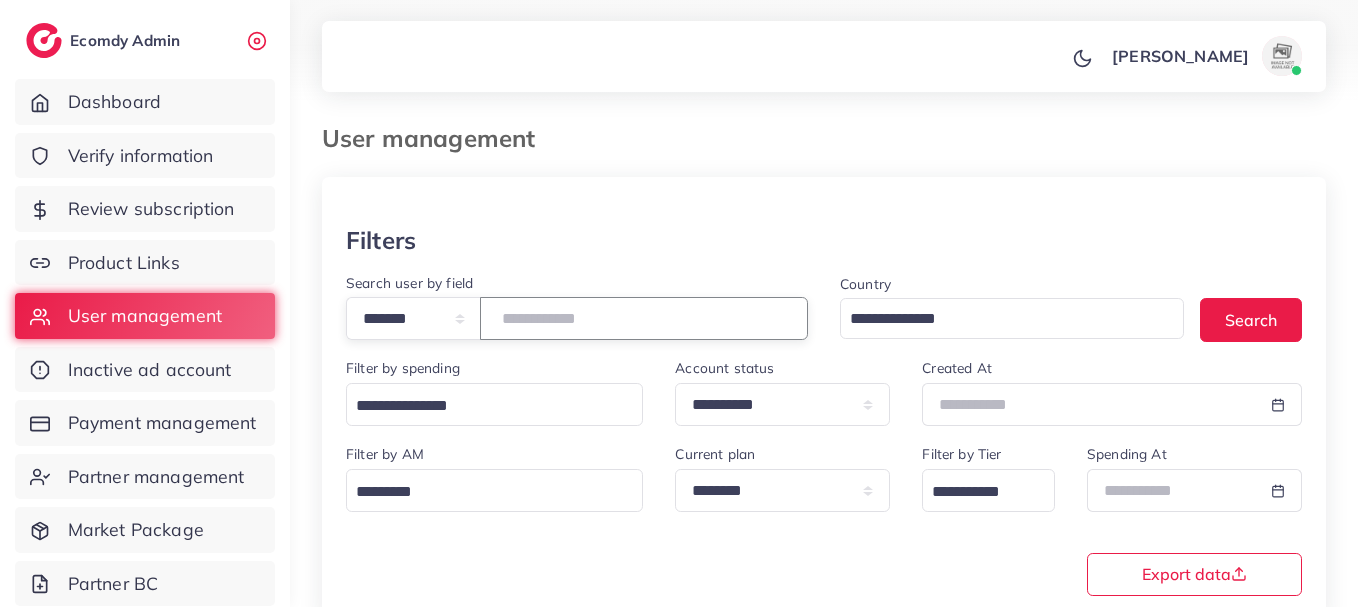 type on "*******" 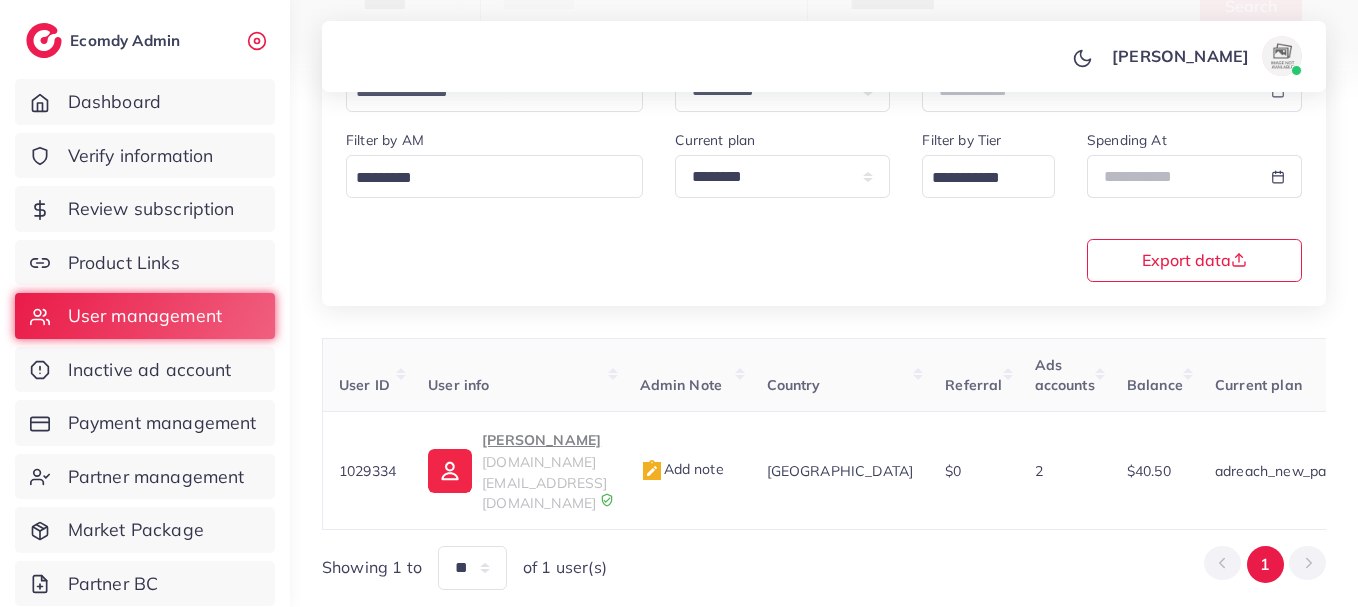 scroll, scrollTop: 350, scrollLeft: 0, axis: vertical 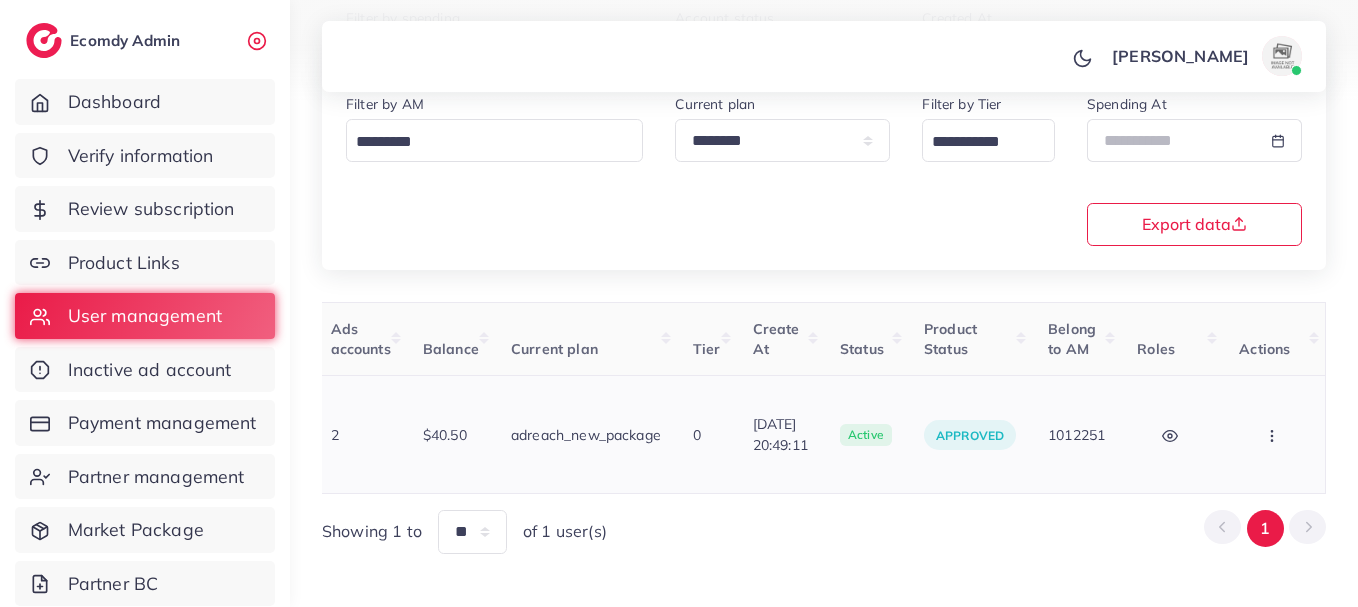 click 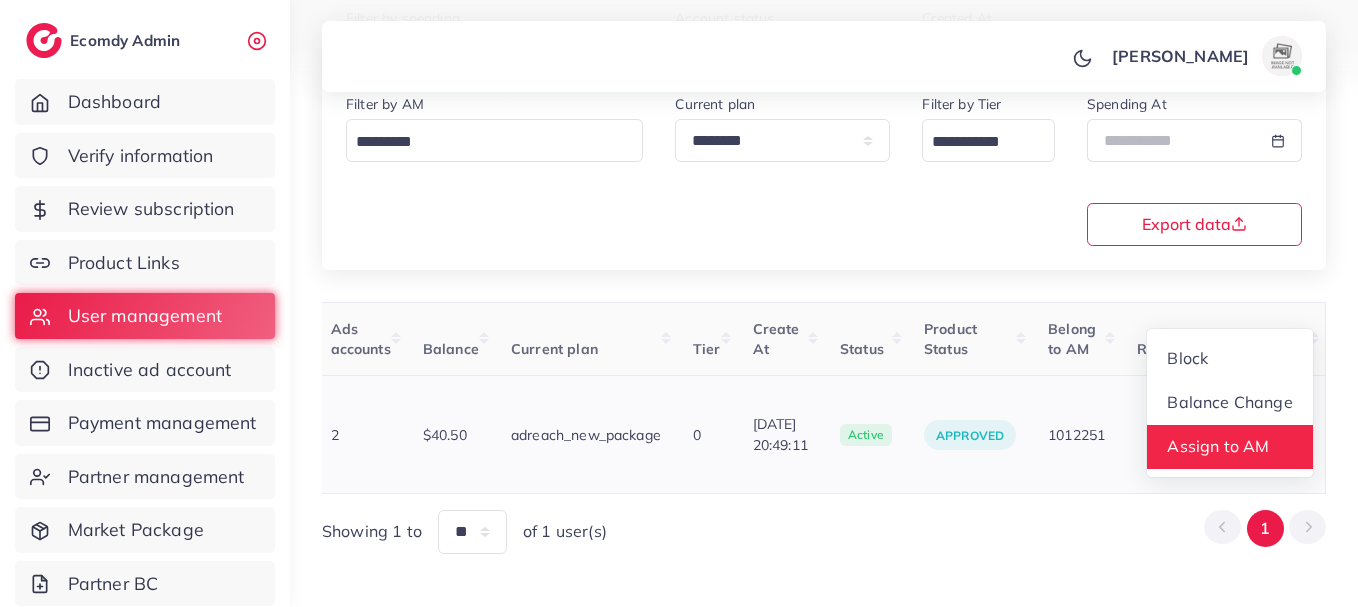 click on "Assign to AM" at bounding box center [1219, 446] 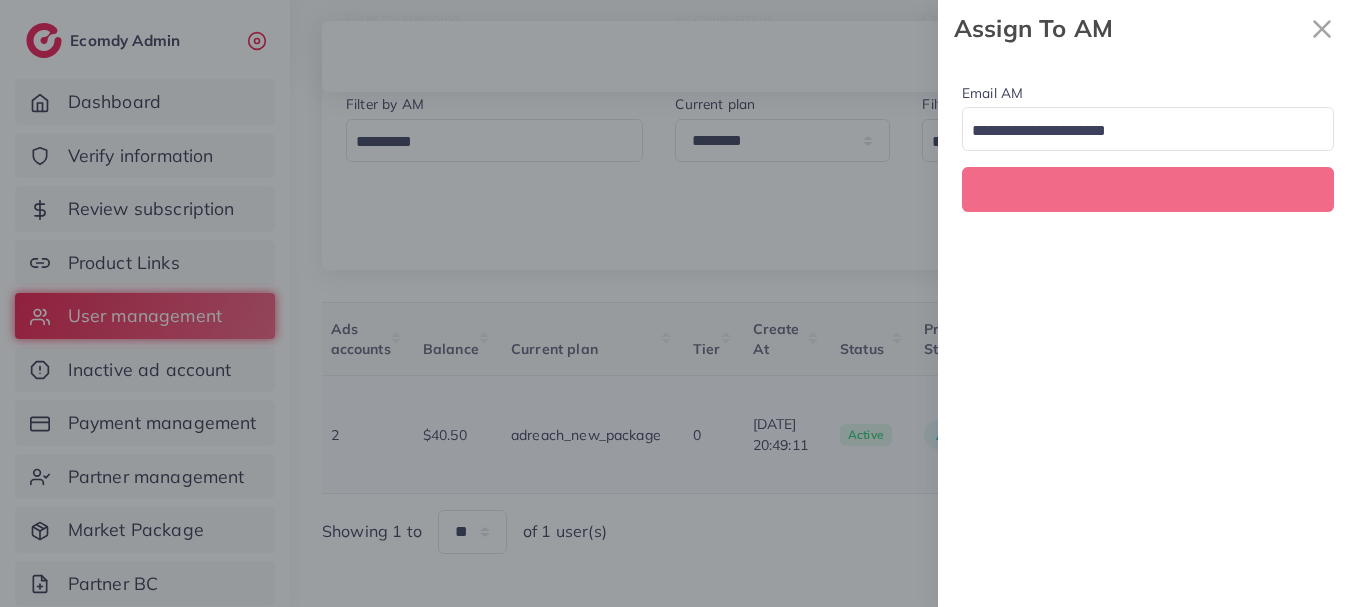 scroll, scrollTop: 0, scrollLeft: 709, axis: horizontal 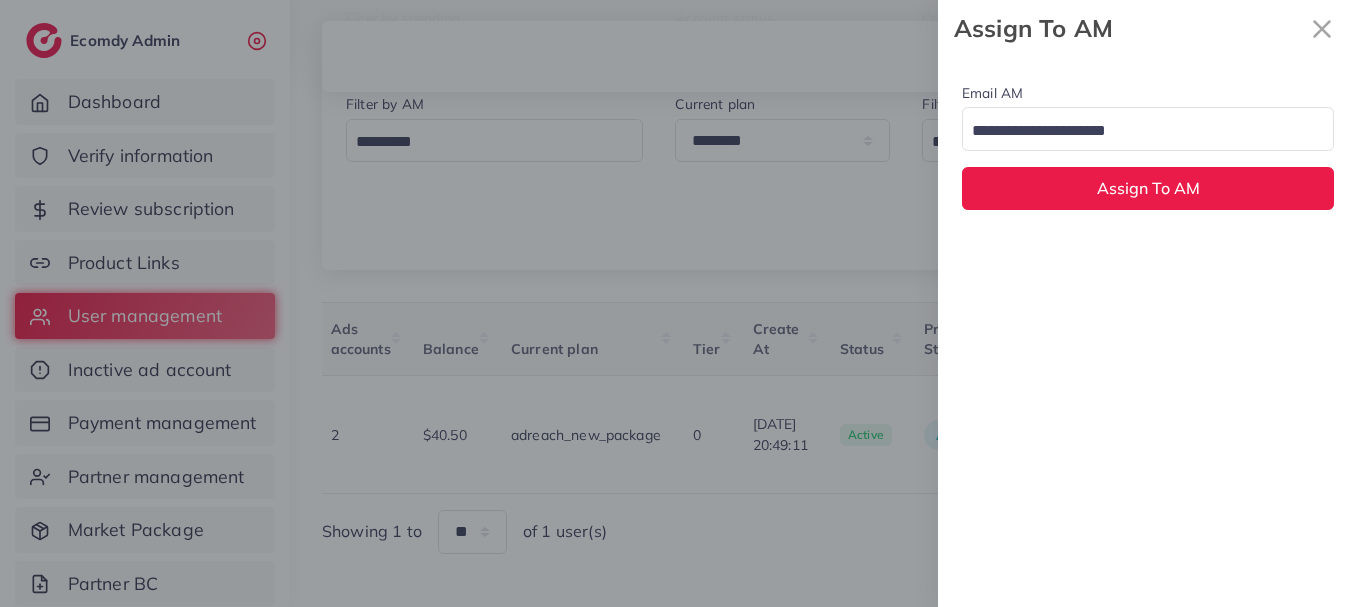 click at bounding box center (1136, 131) 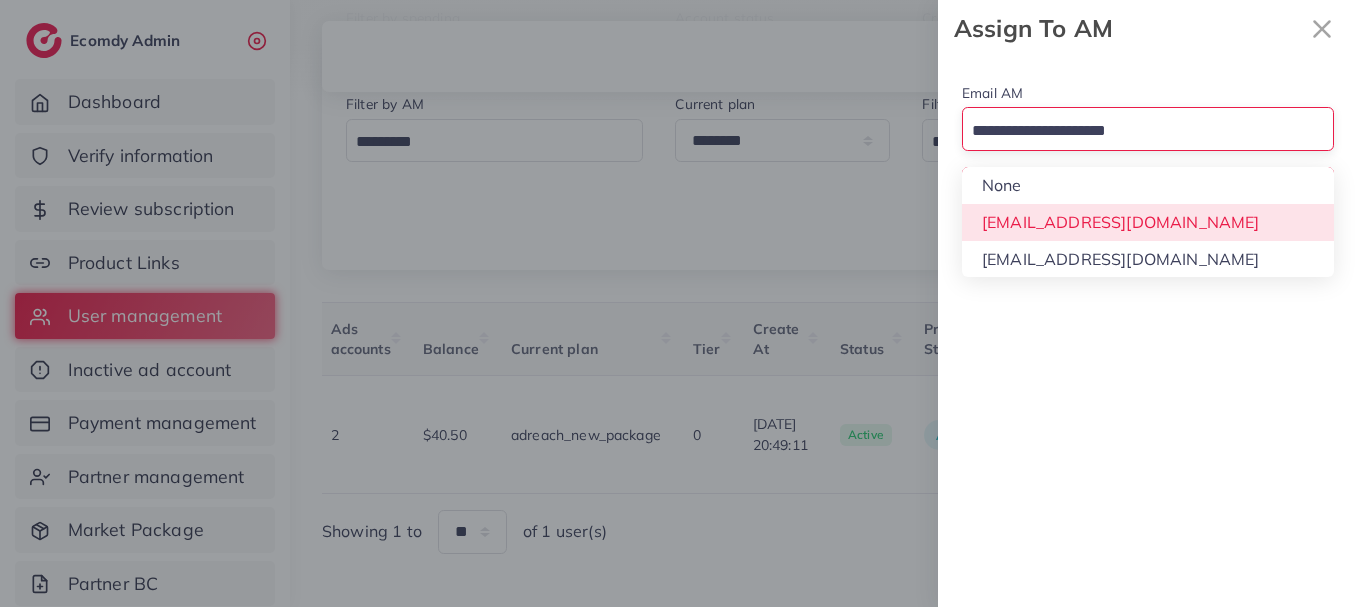 click on "Email AM            Loading...
None
hadibaaslam@gmail.com
wajahat@adreach.agency
Assign To AM" at bounding box center (1148, 145) 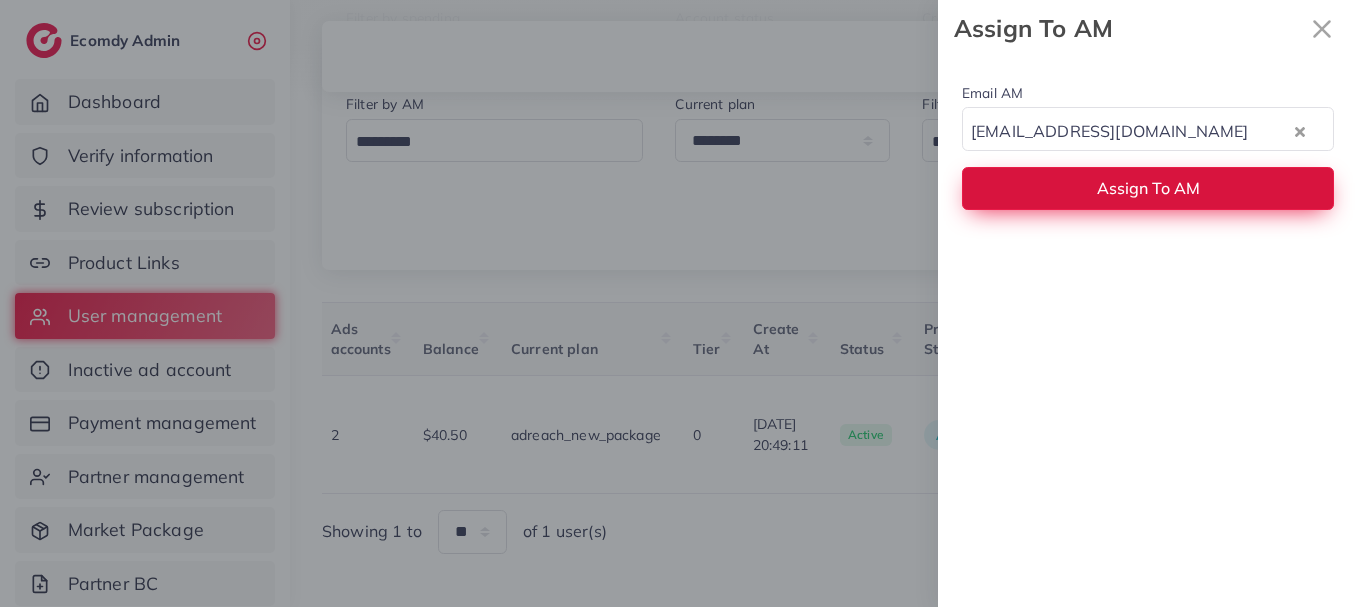 click on "Assign To AM" at bounding box center [1148, 188] 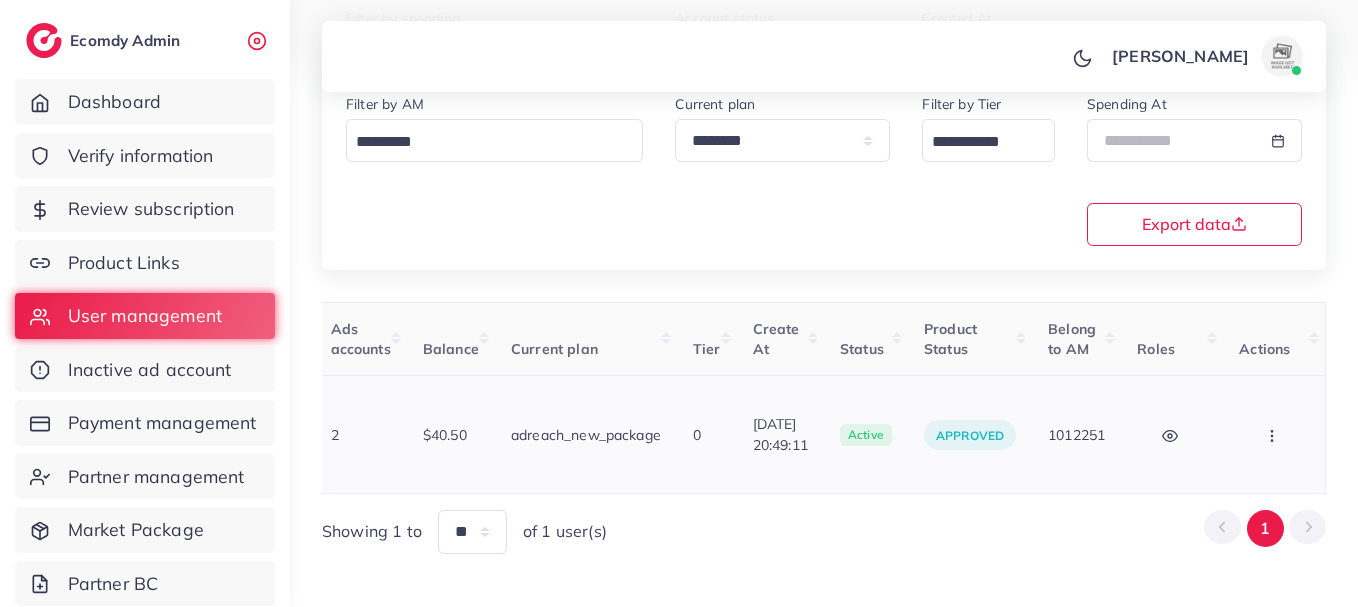 click 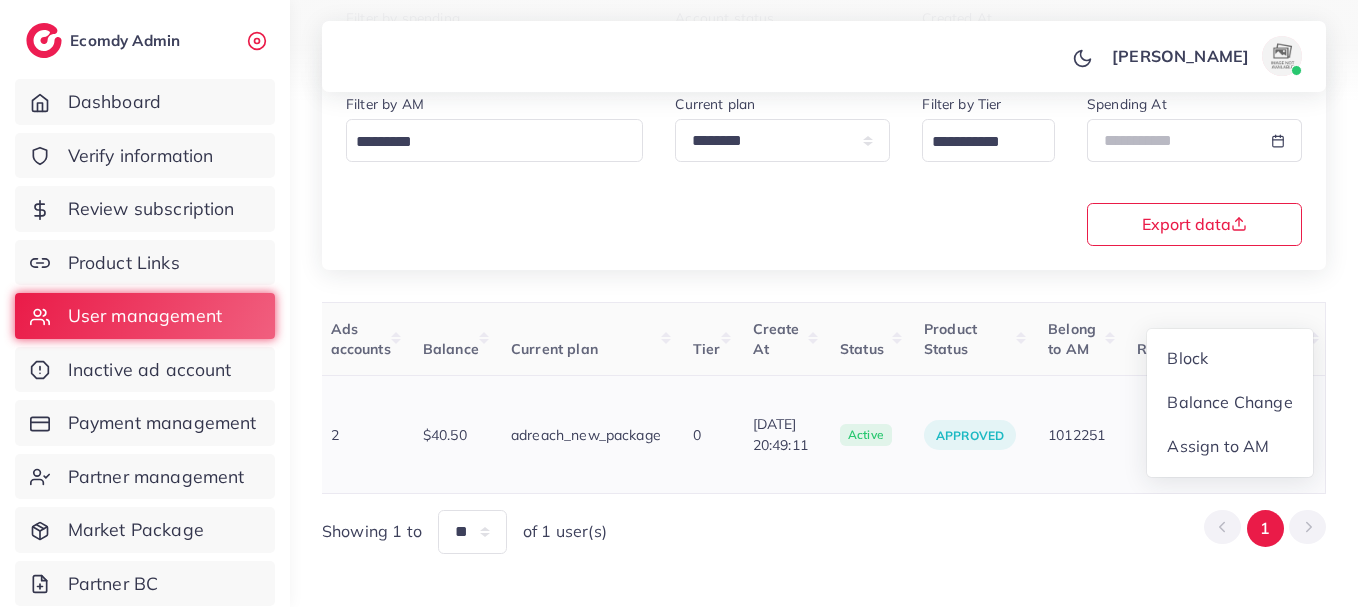 scroll, scrollTop: 2, scrollLeft: 709, axis: both 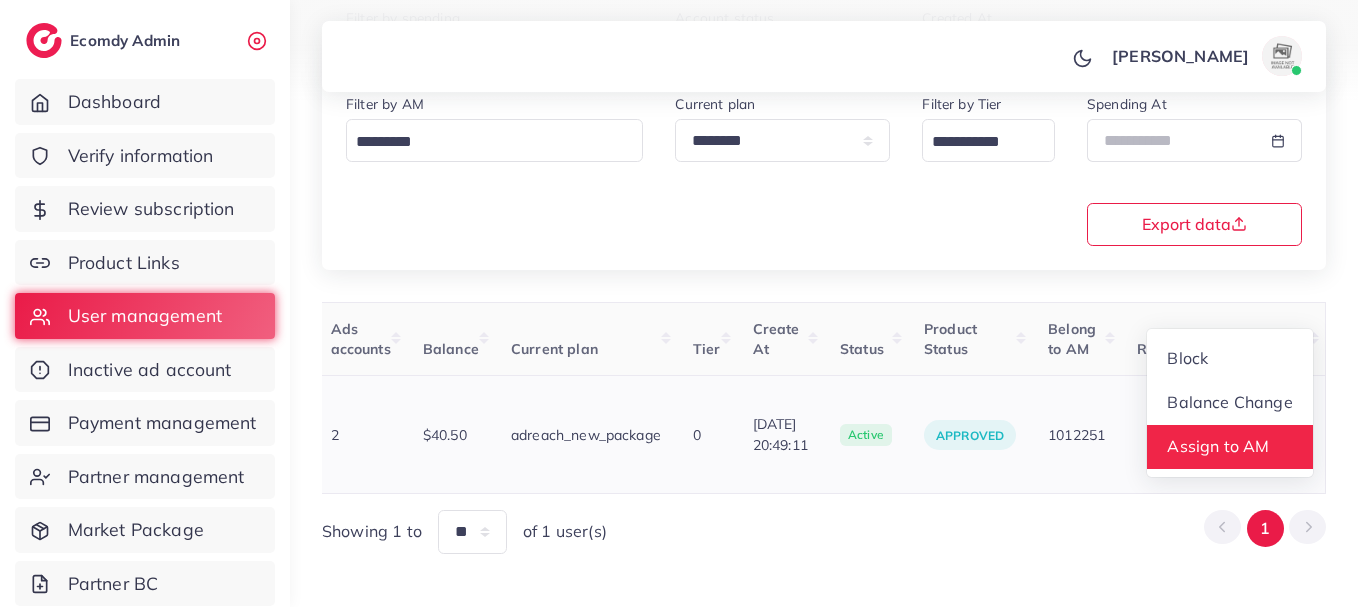click on "Assign to AM" at bounding box center [1219, 446] 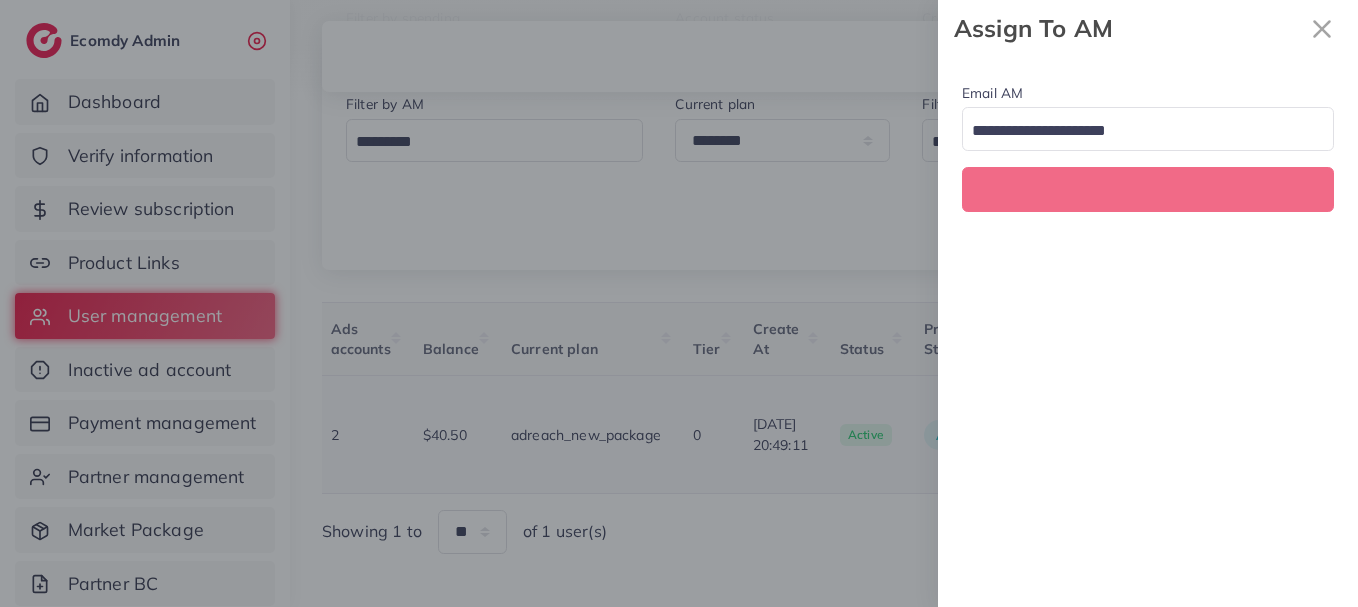 scroll, scrollTop: 0, scrollLeft: 709, axis: horizontal 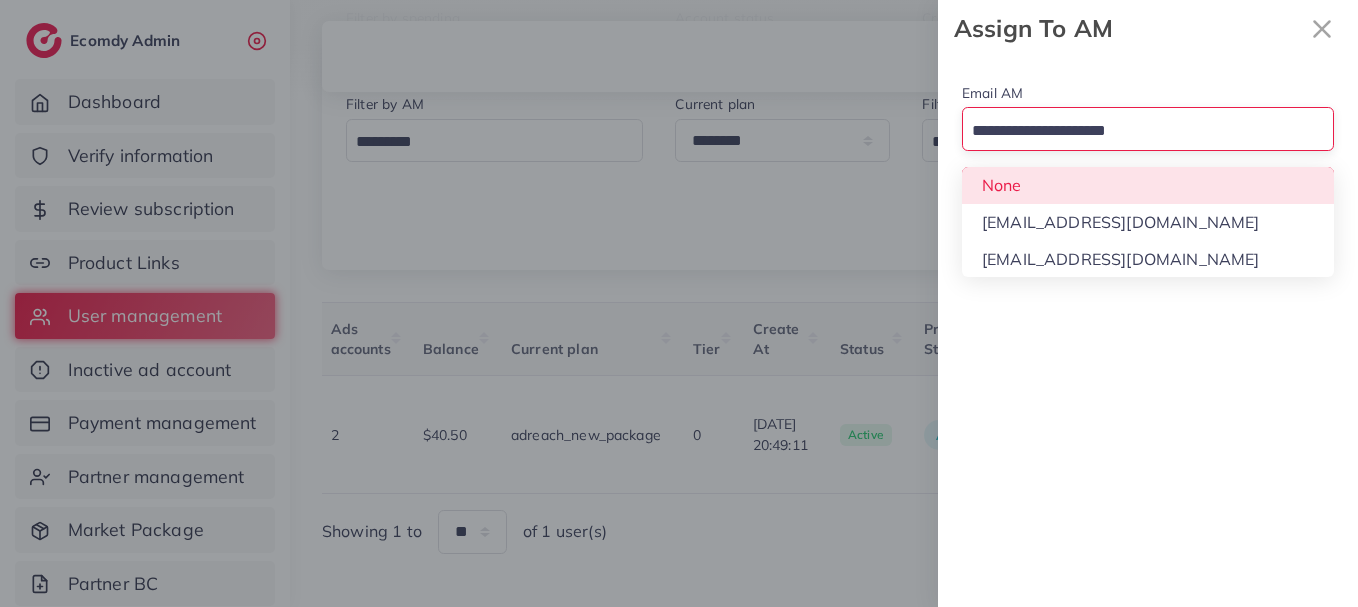 click at bounding box center [1136, 131] 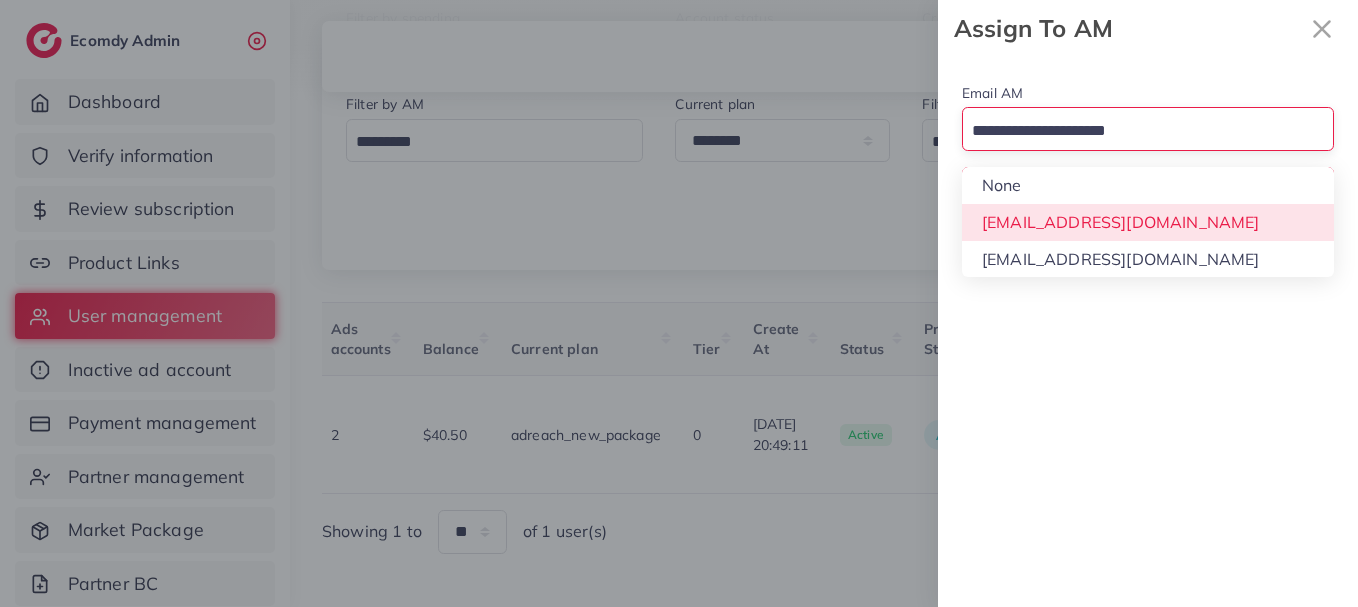 click on "Email AM            Loading...
None
hadibaaslam@gmail.com
wajahat@adreach.agency
Assign To AM" at bounding box center [1148, 145] 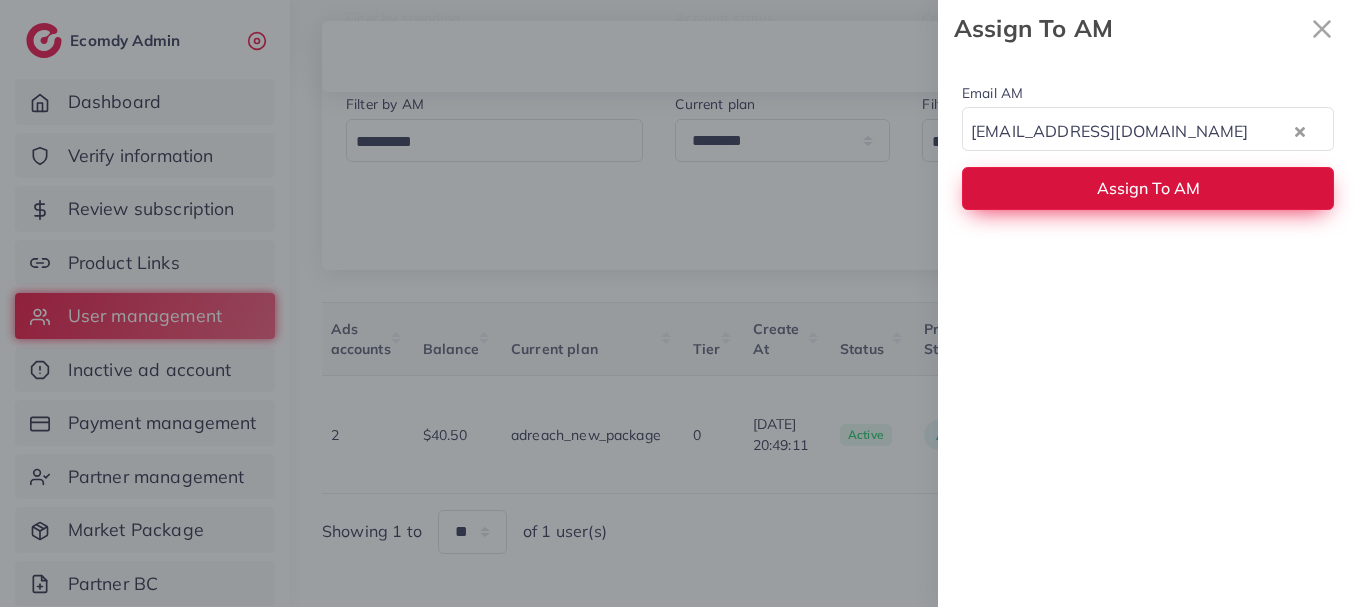 click on "Assign To AM" at bounding box center [1148, 188] 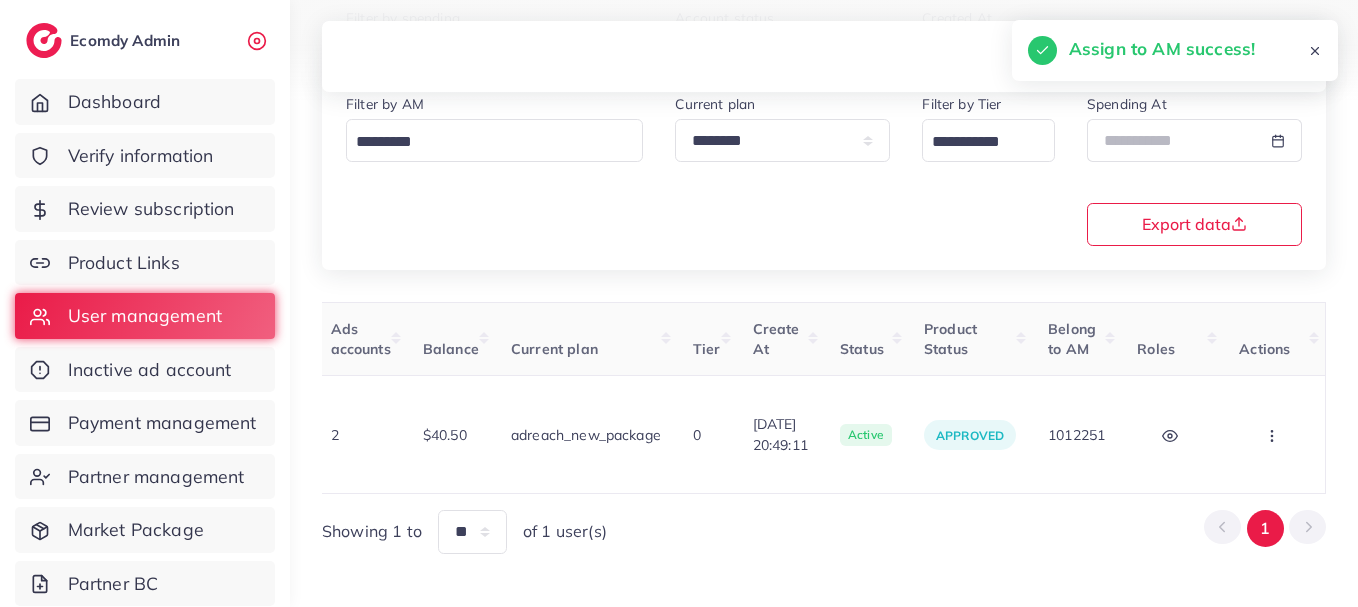 scroll, scrollTop: 0, scrollLeft: 0, axis: both 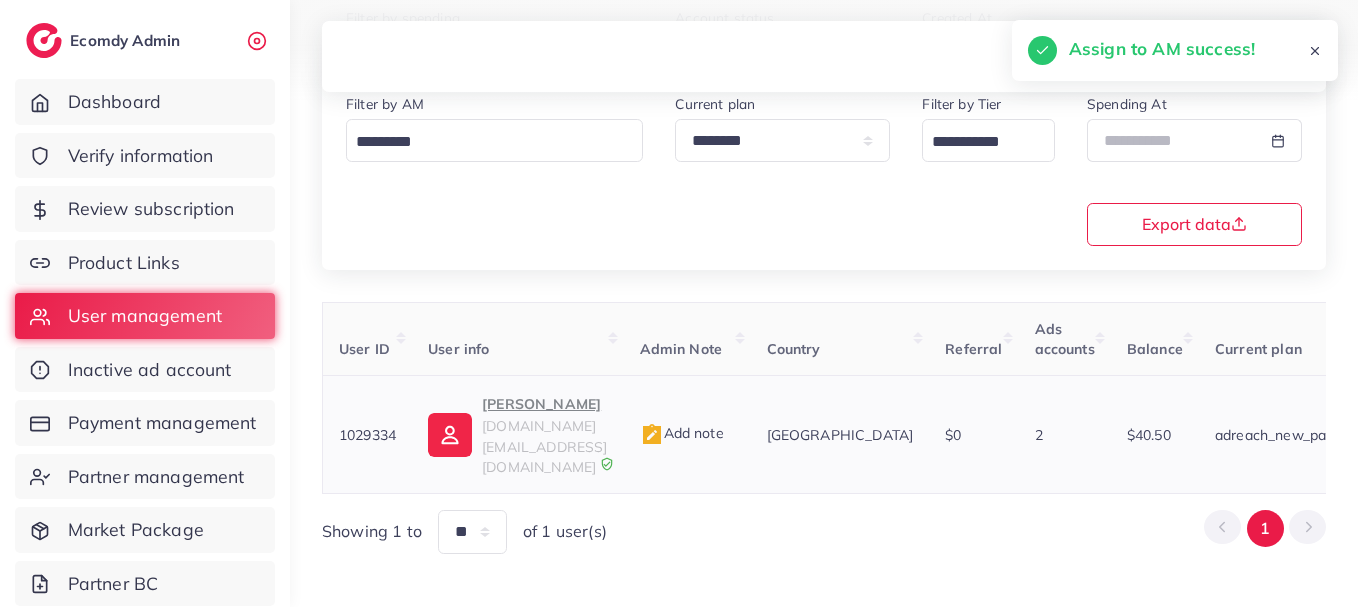 click on "Umair Masood" at bounding box center (544, 404) 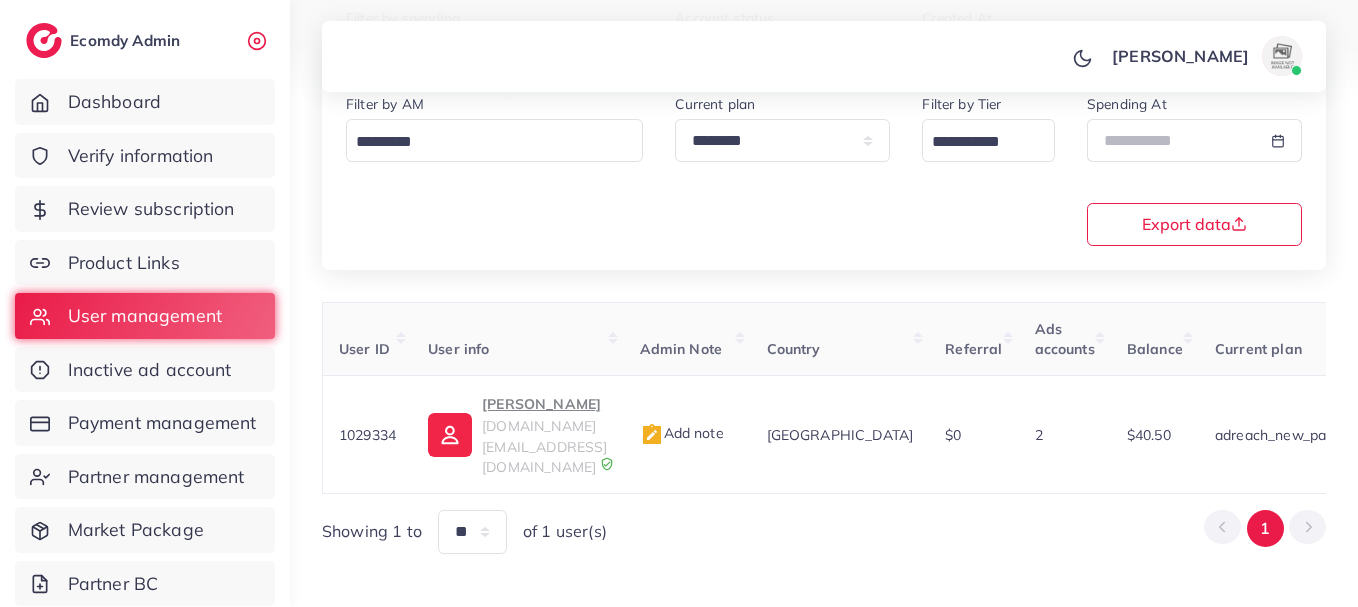 scroll, scrollTop: 0, scrollLeft: 709, axis: horizontal 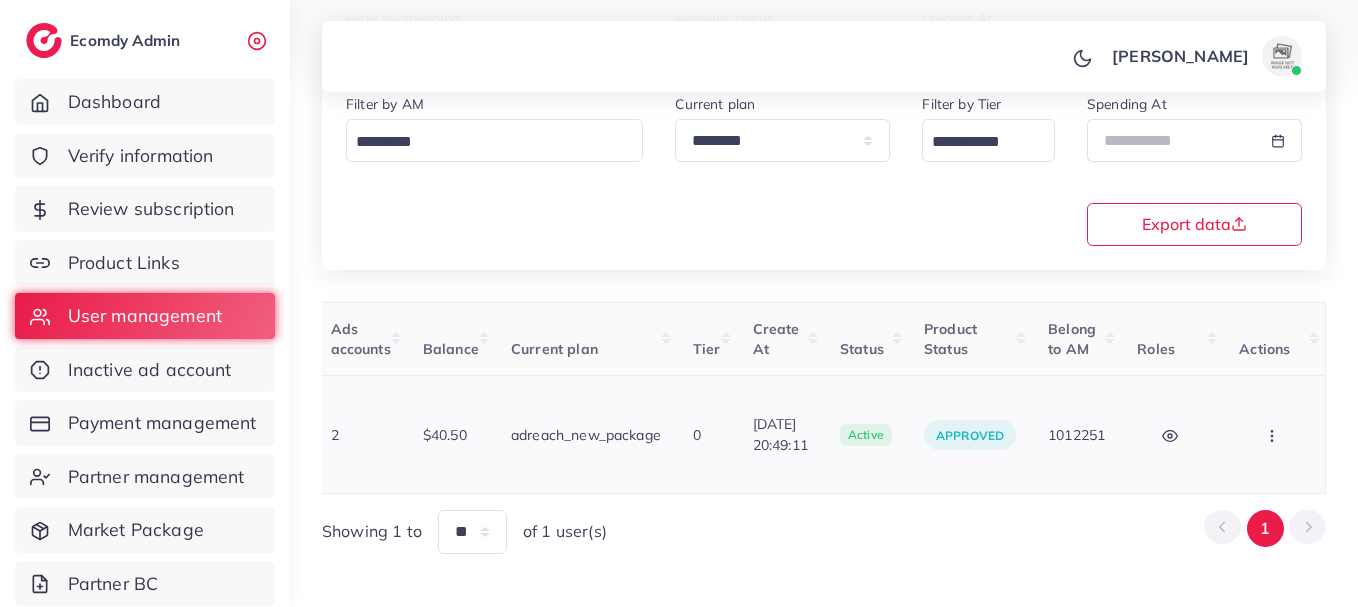 click at bounding box center (1274, 434) 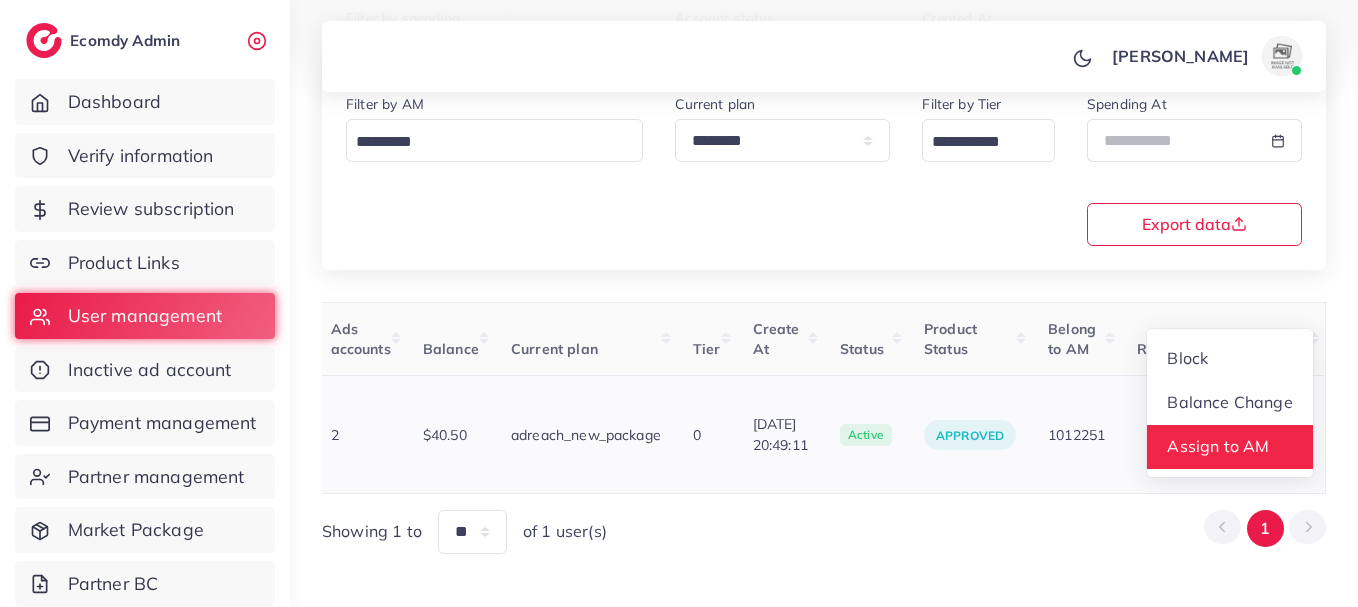 click on "Assign to AM" at bounding box center [1219, 446] 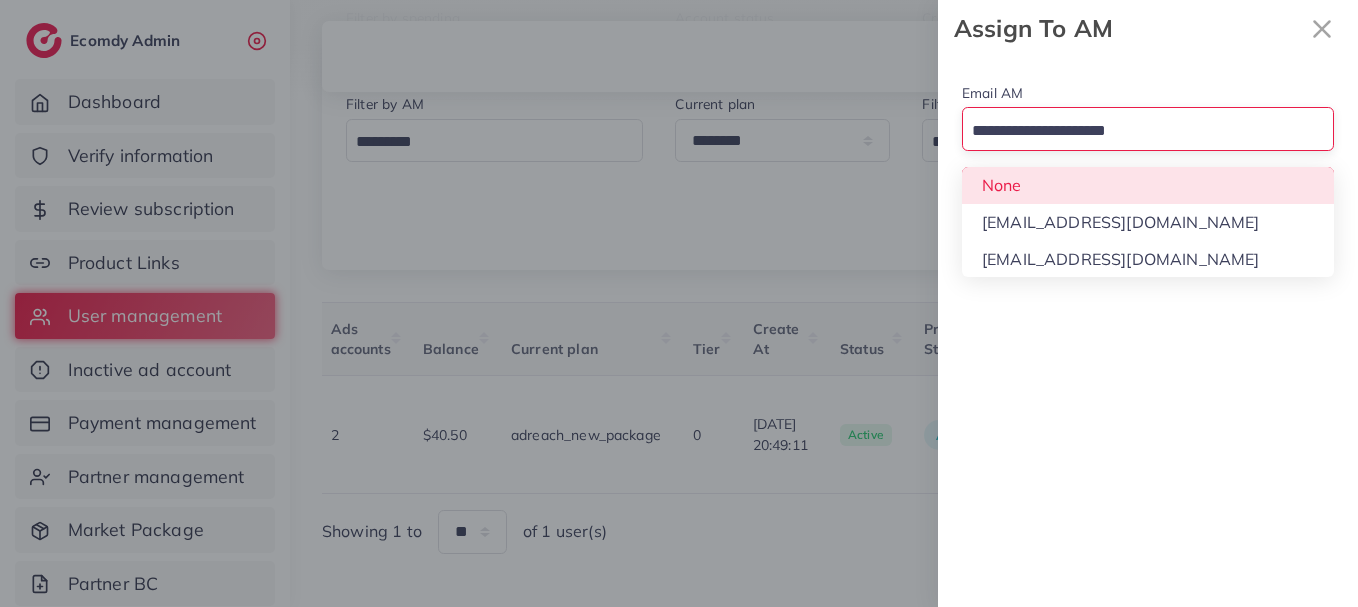 click at bounding box center (1136, 131) 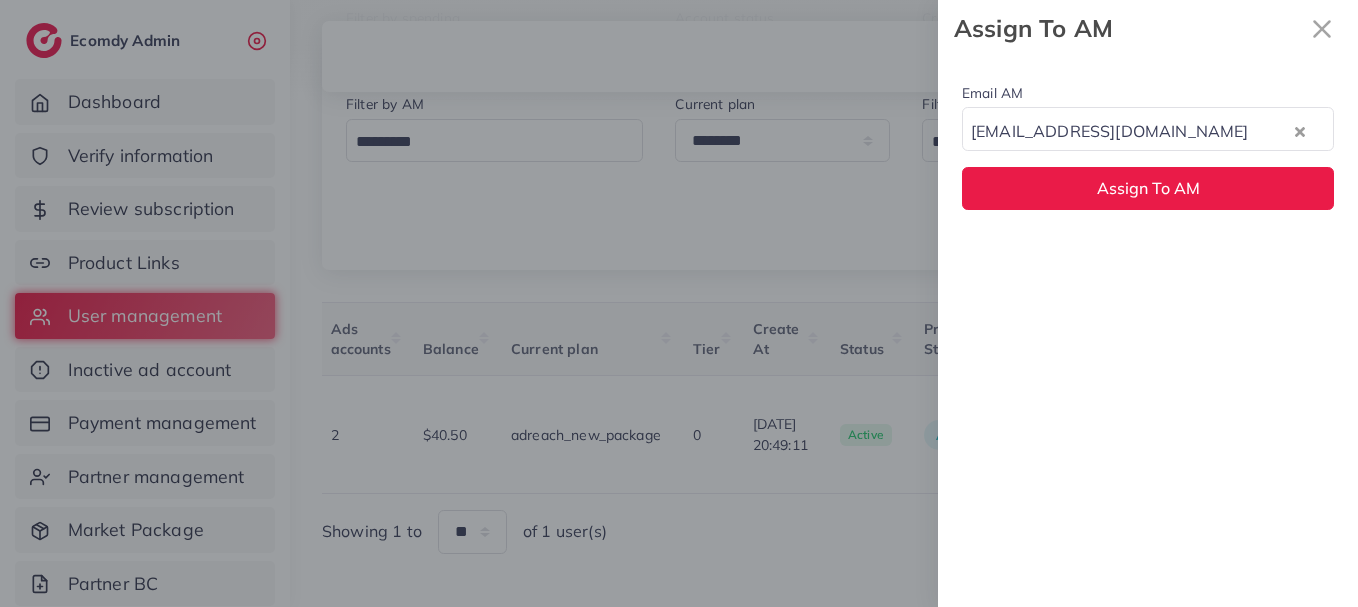 click on "Email AM
hadibaaslam@gmail.com
Loading...
None
hadibaaslam@gmail.com
wajahat@adreach.agency
Assign To AM" at bounding box center (1148, 145) 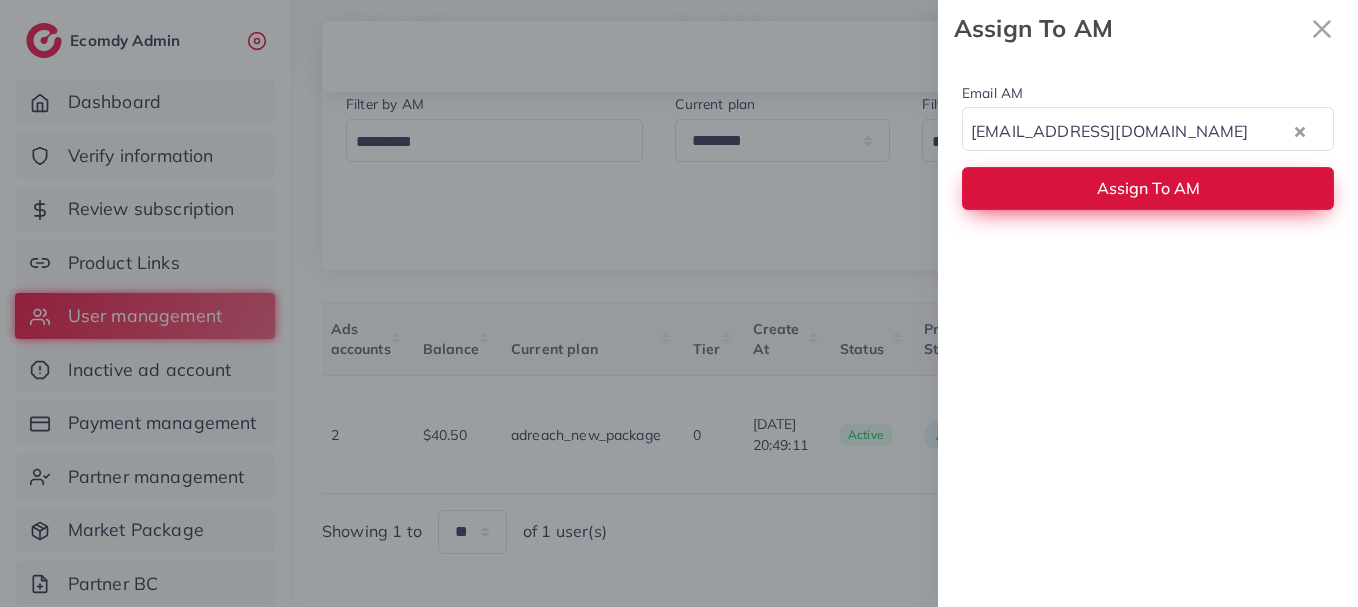 click on "Assign To AM" at bounding box center [1148, 188] 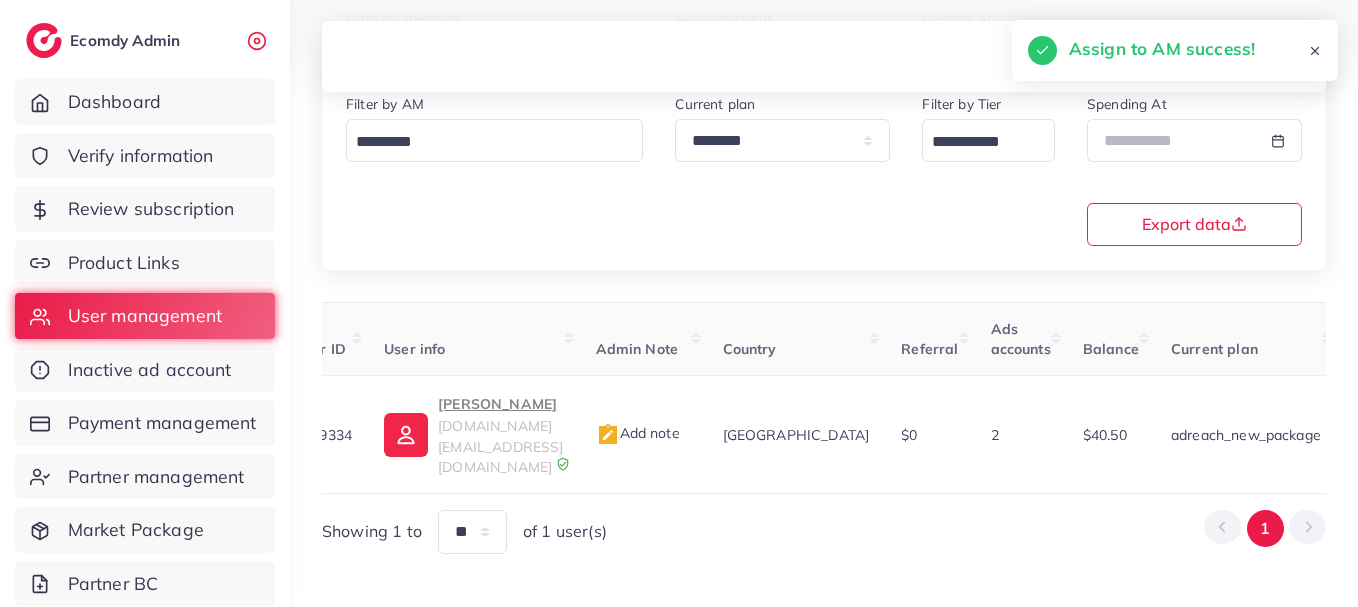 scroll, scrollTop: 0, scrollLeft: 0, axis: both 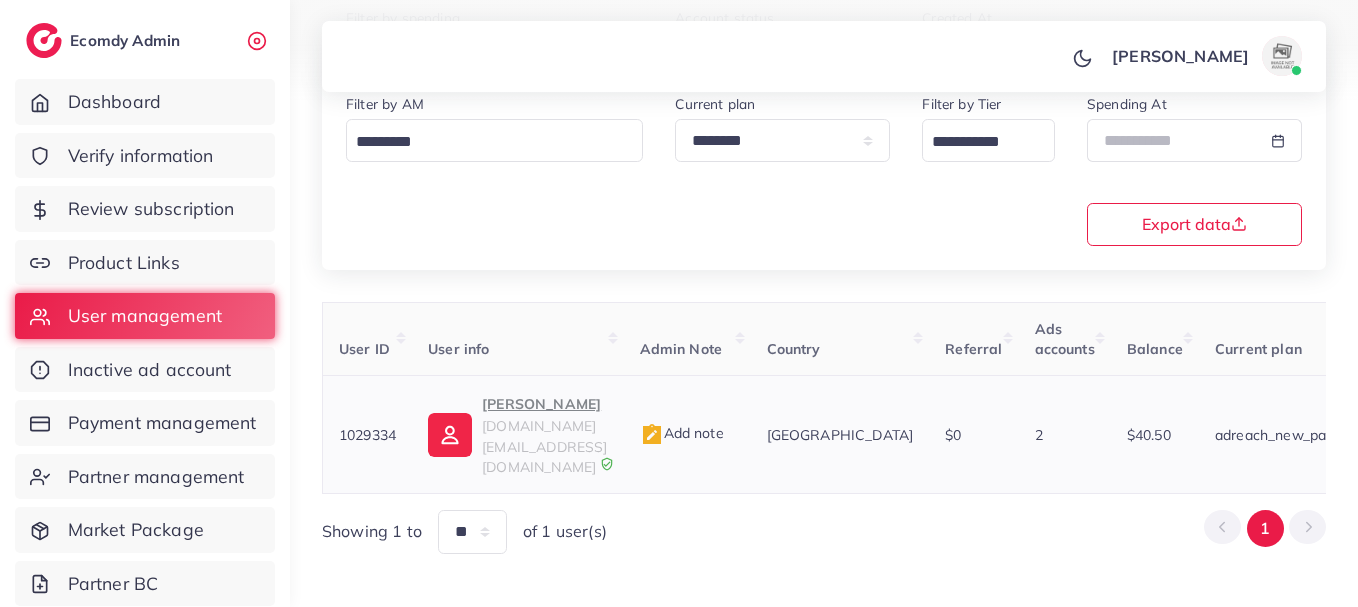 drag, startPoint x: 336, startPoint y: 415, endPoint x: 407, endPoint y: 421, distance: 71.25307 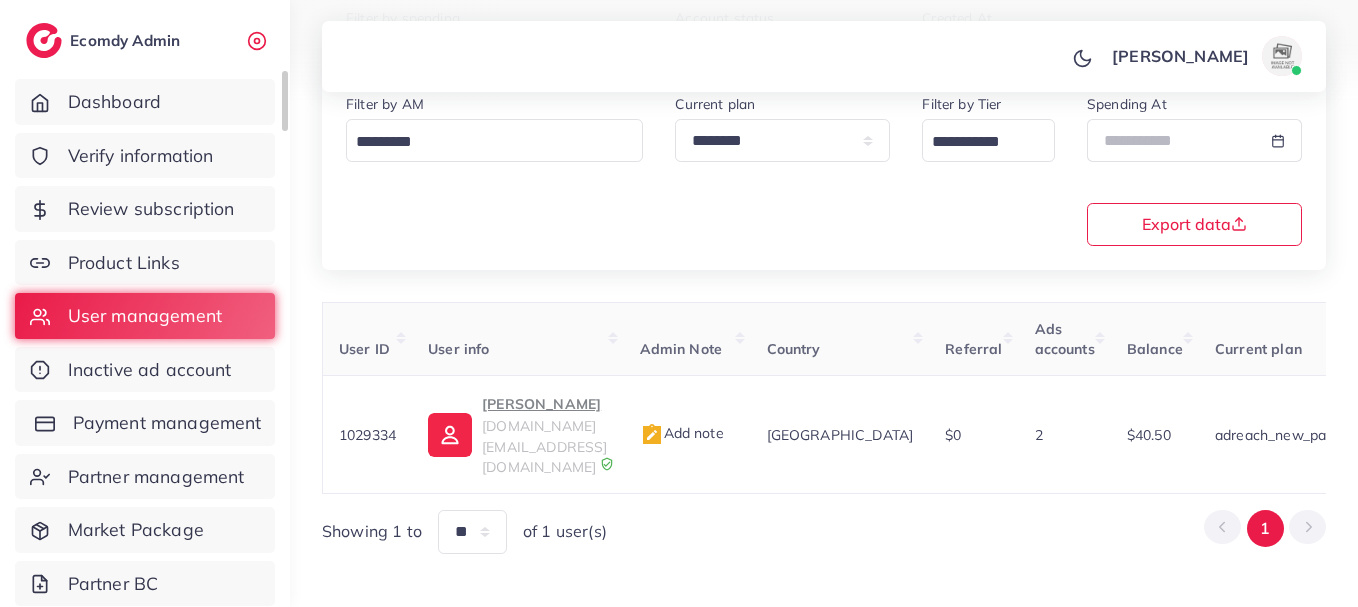 click on "Payment management" at bounding box center [167, 423] 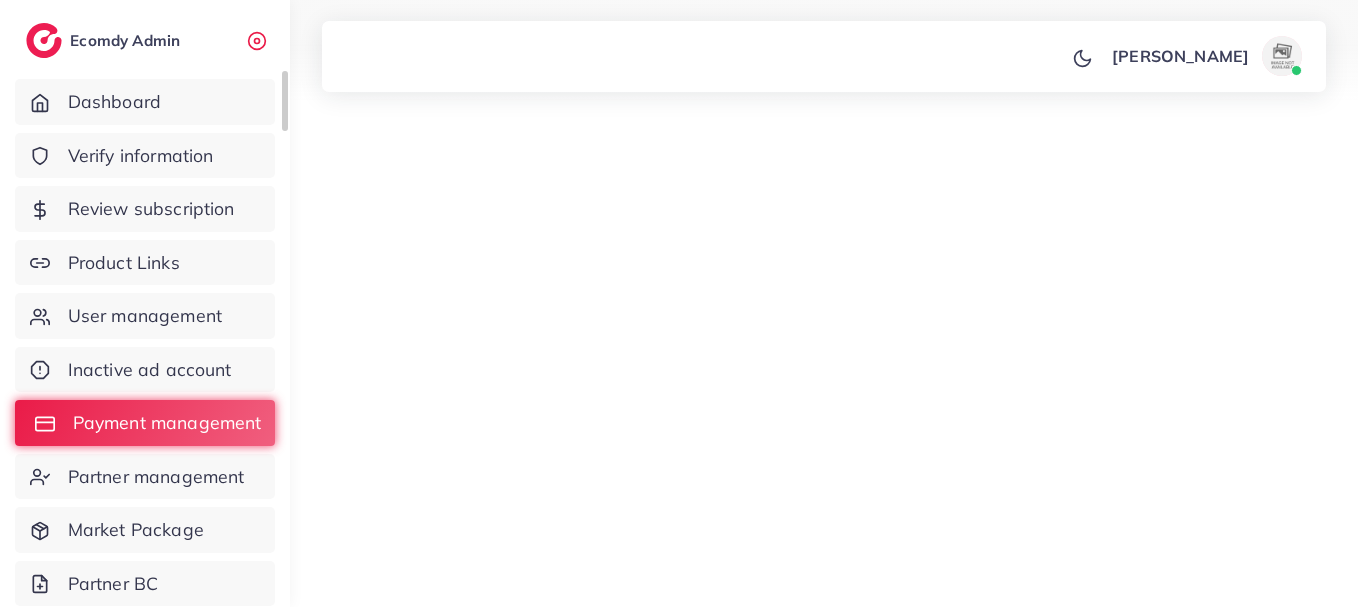 scroll, scrollTop: 0, scrollLeft: 0, axis: both 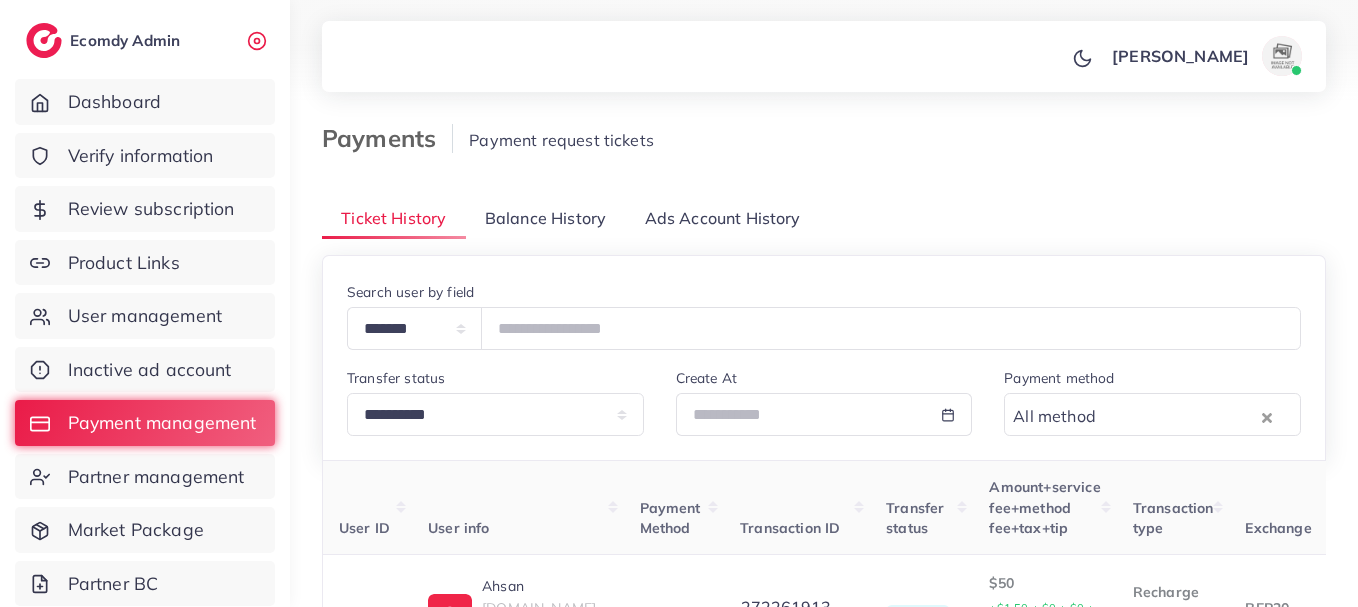 click on "Balance History" at bounding box center (545, 218) 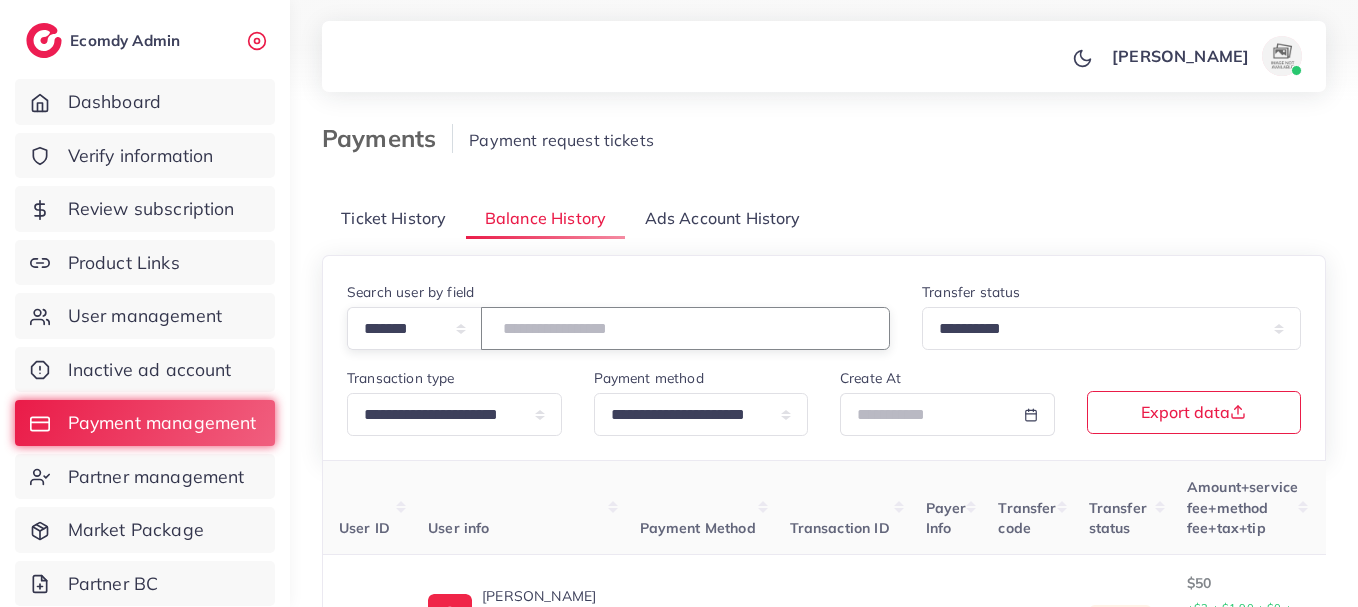 click at bounding box center (685, 328) 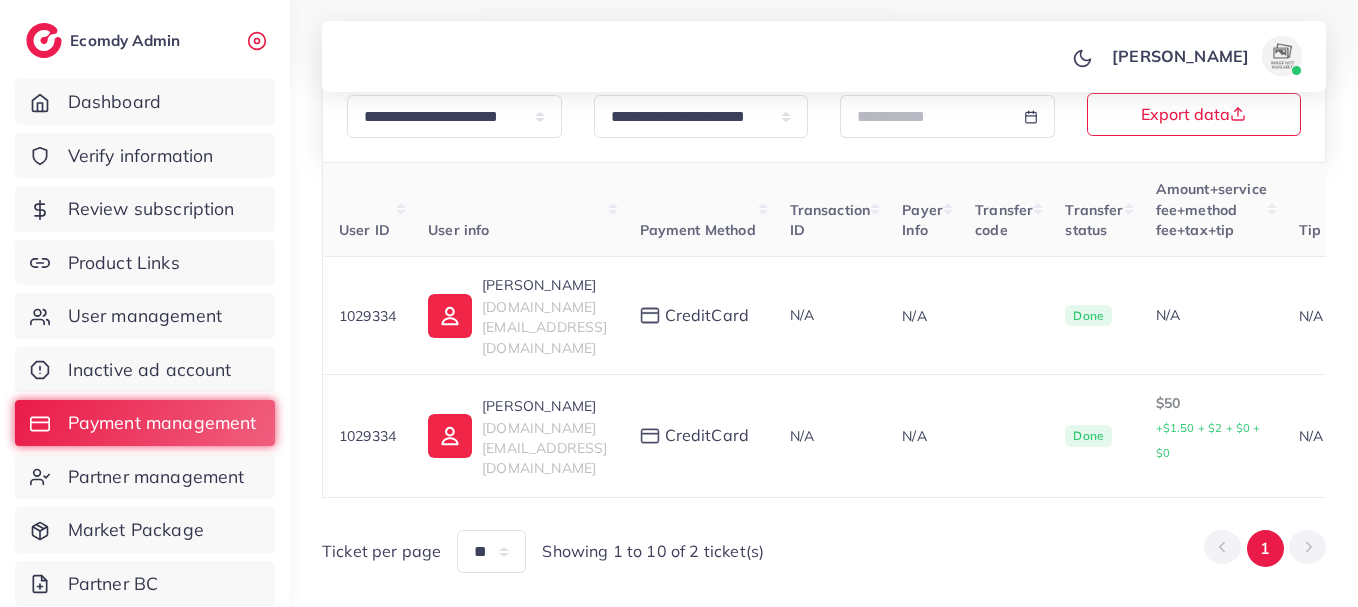 scroll, scrollTop: 303, scrollLeft: 0, axis: vertical 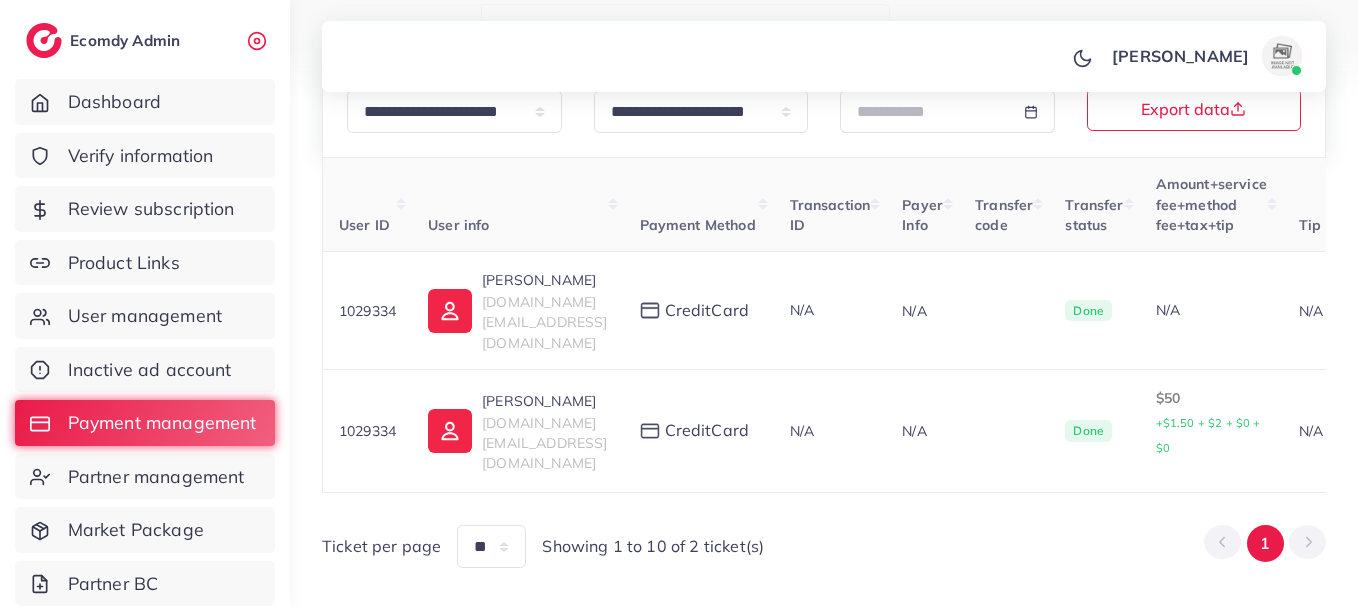 type on "*******" 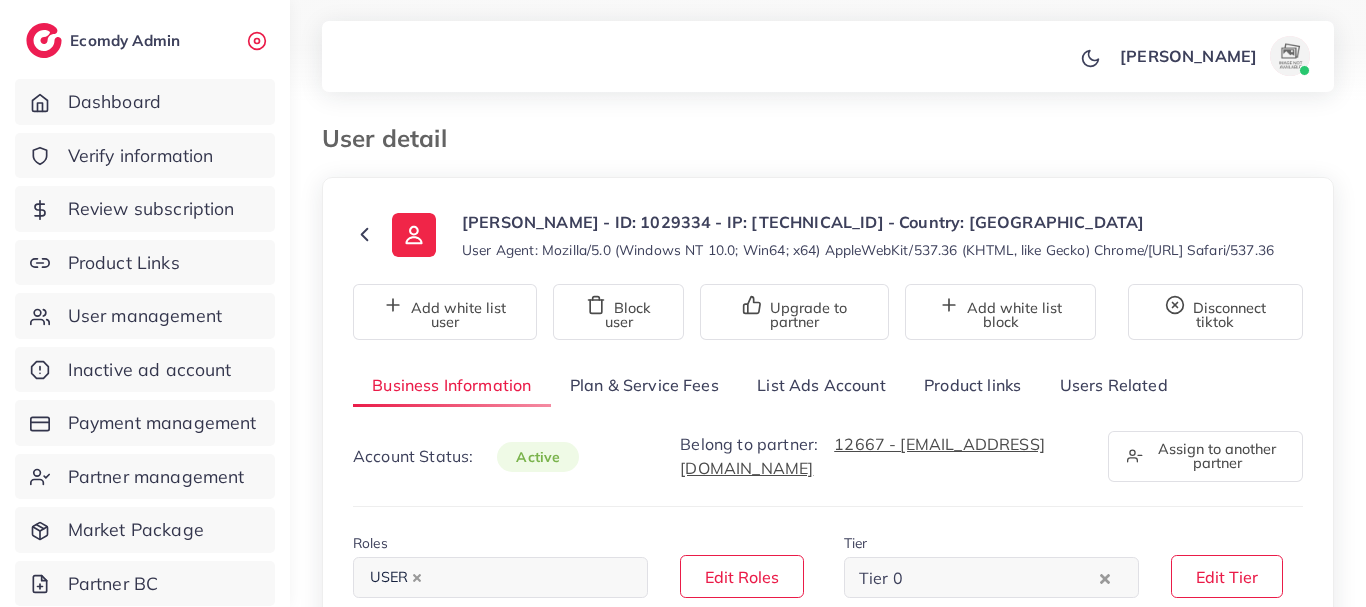 select on "********" 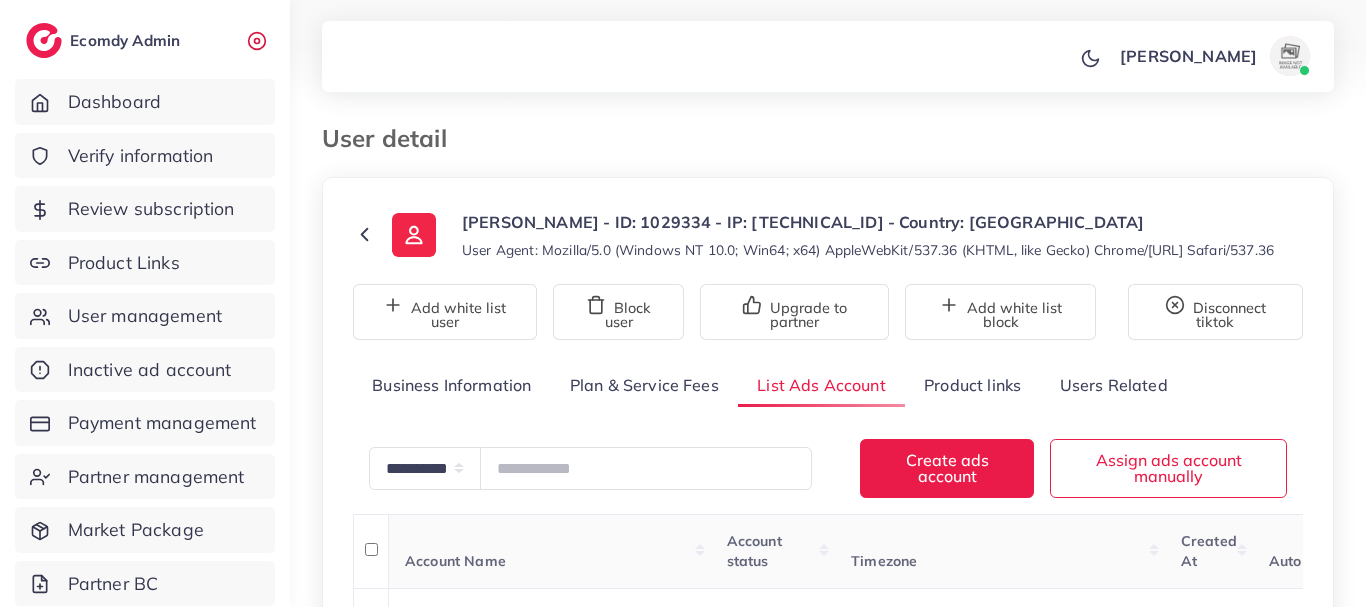 click 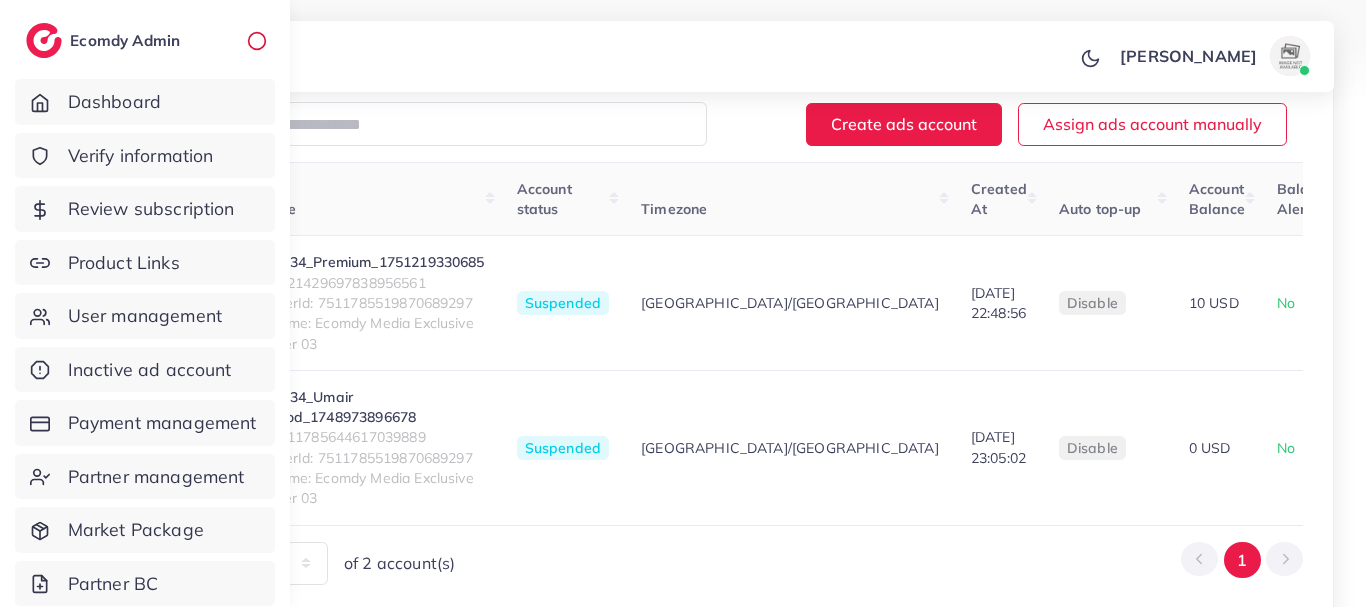scroll, scrollTop: 320, scrollLeft: 0, axis: vertical 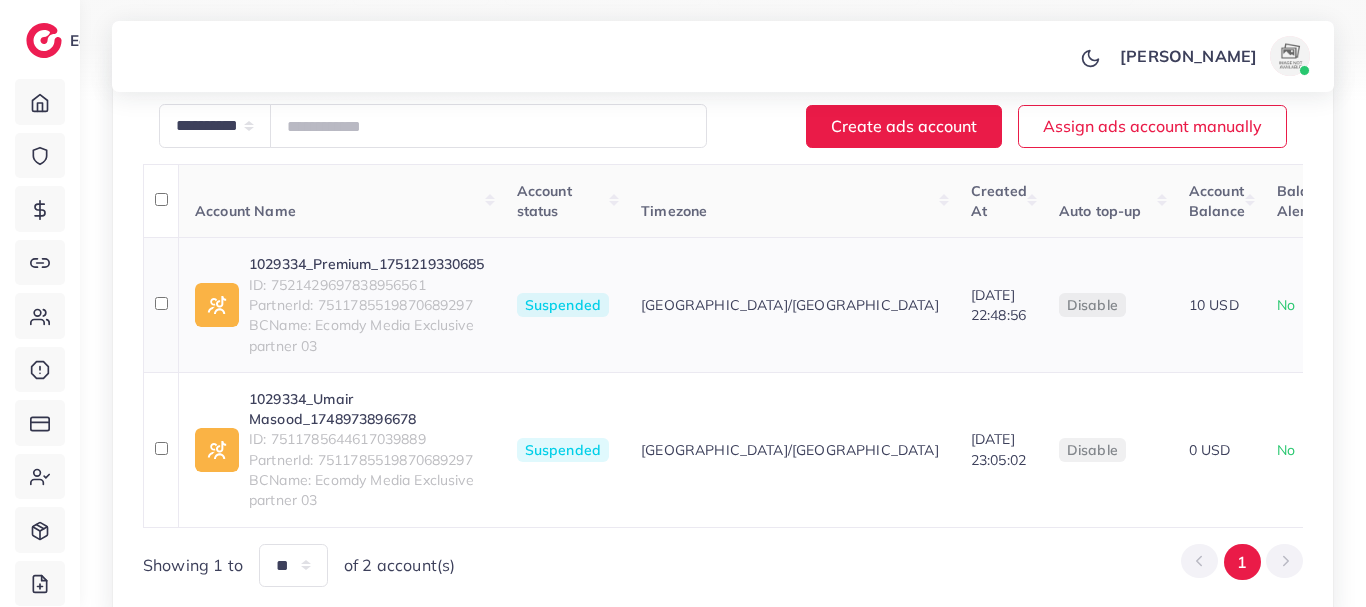 click on "1029334_Premium_1751219330685" at bounding box center [367, 264] 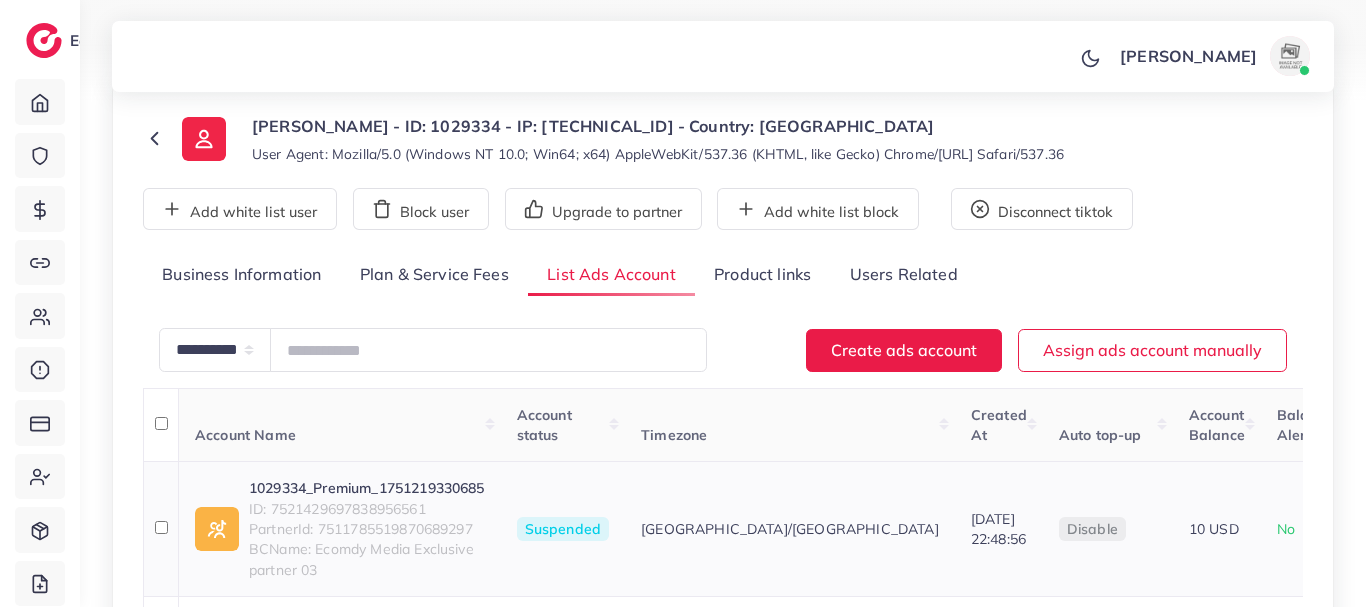 scroll, scrollTop: 80, scrollLeft: 0, axis: vertical 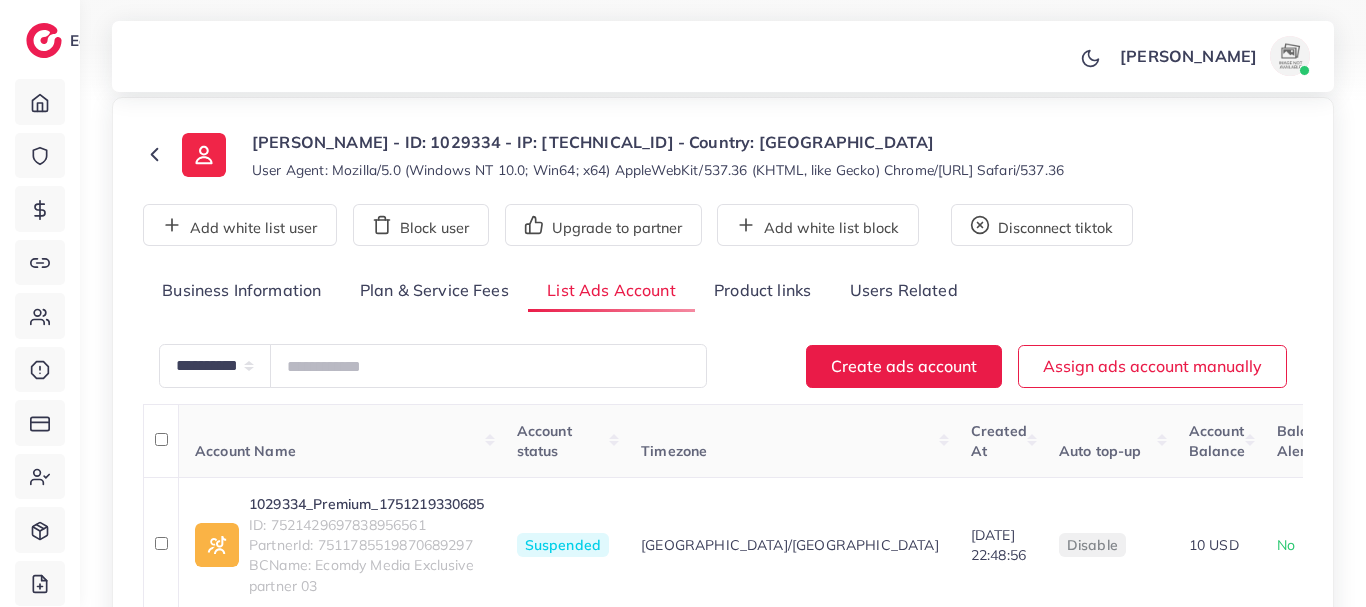 click on "Product links" at bounding box center [762, 291] 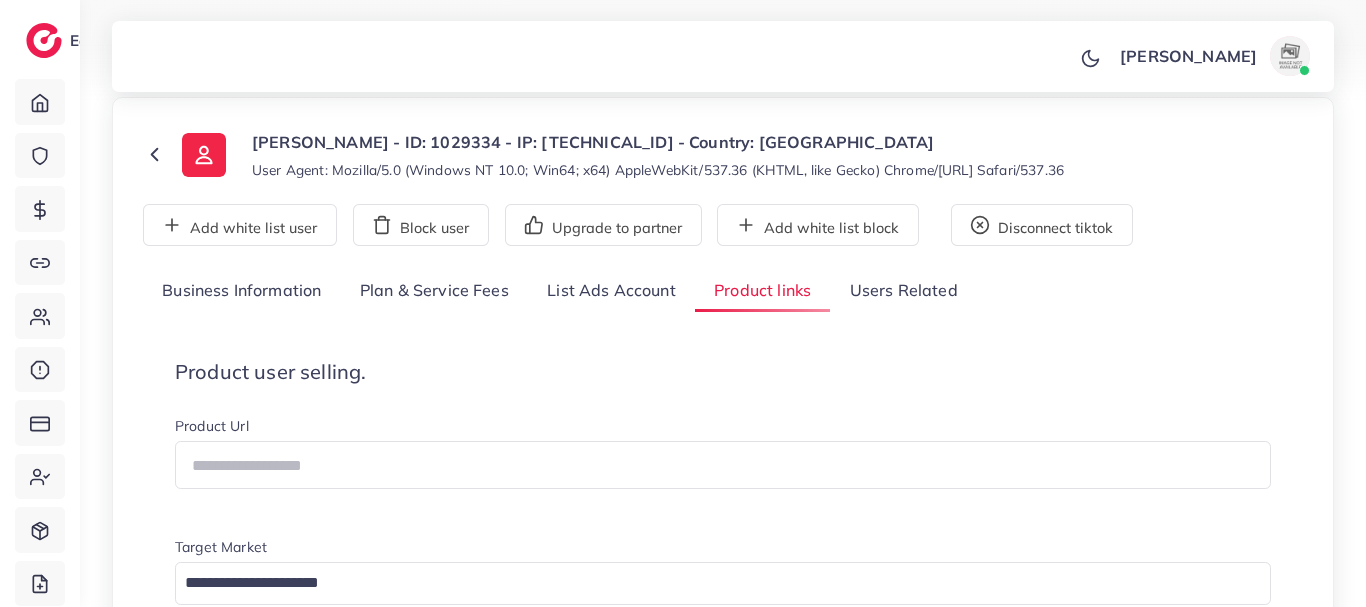 scroll, scrollTop: 744, scrollLeft: 0, axis: vertical 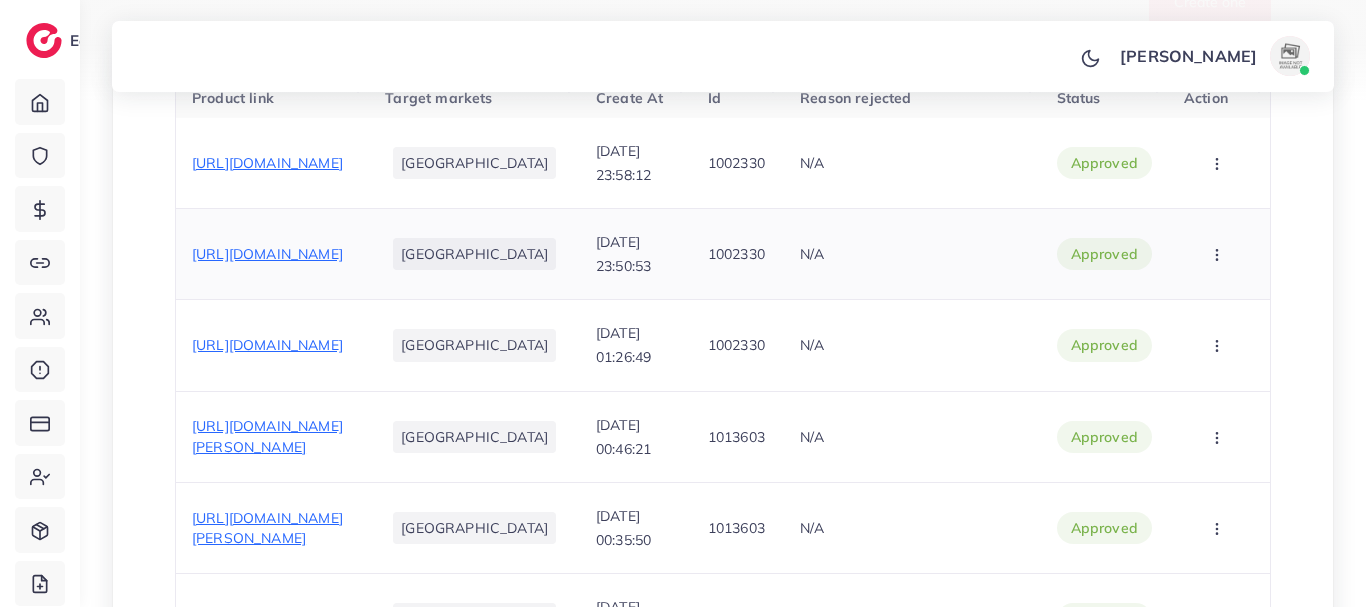 click on "https://www.outlet92.store/products/branded-premium-titanium-boski-fabric-unstitched" at bounding box center [267, 254] 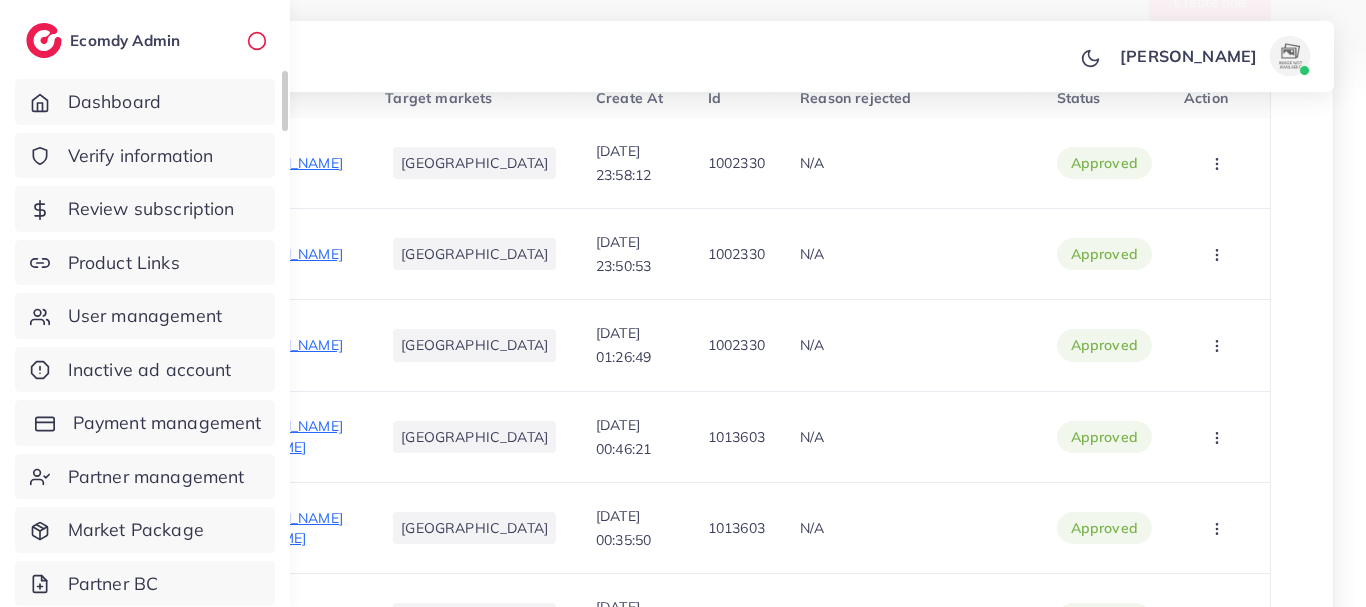 click on "Payment management" at bounding box center [145, 423] 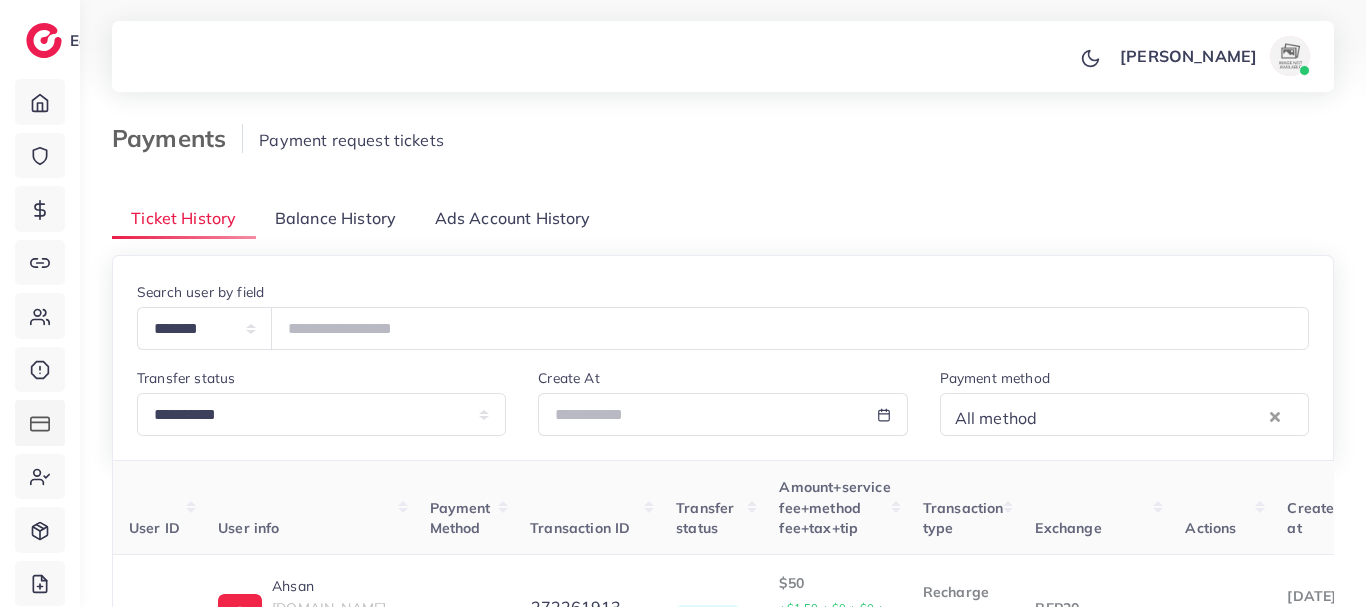 click on "Balance History" at bounding box center (335, 218) 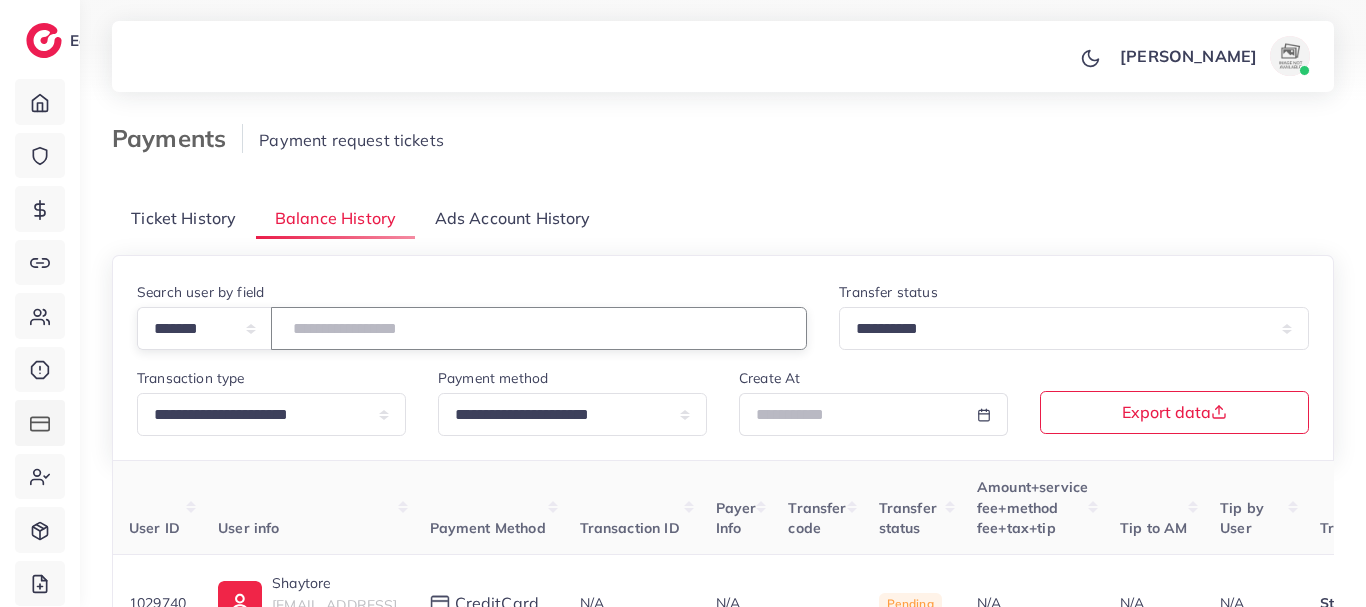 click at bounding box center (539, 328) 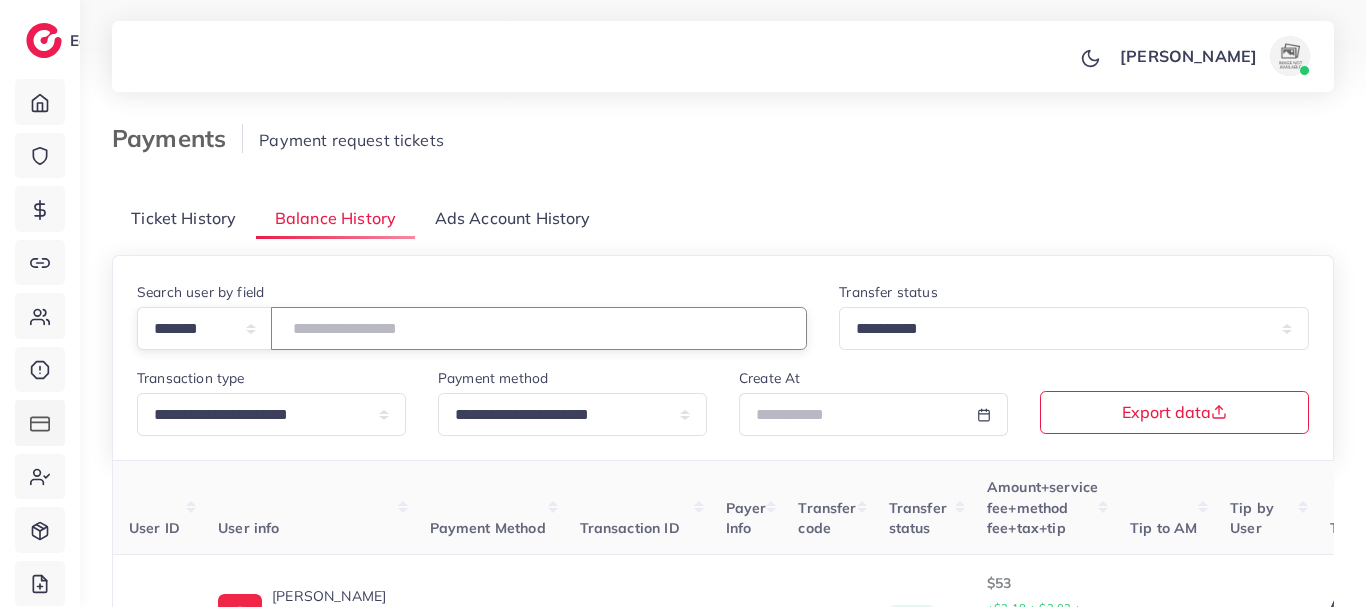 type on "*******" 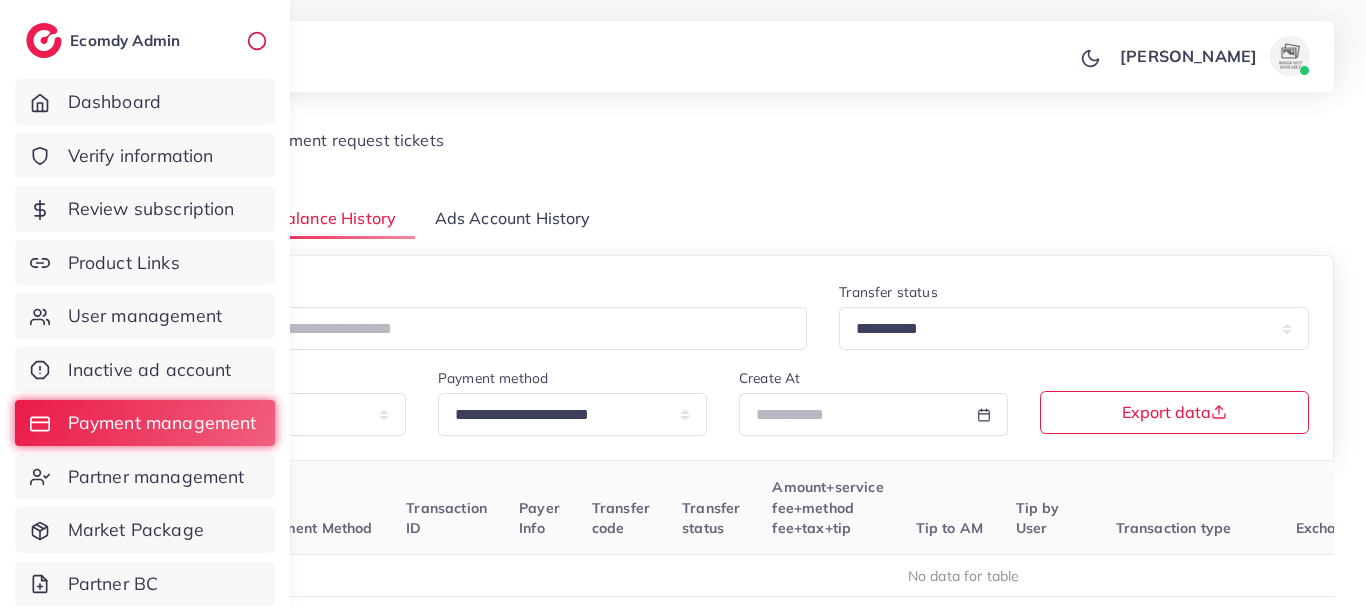 click 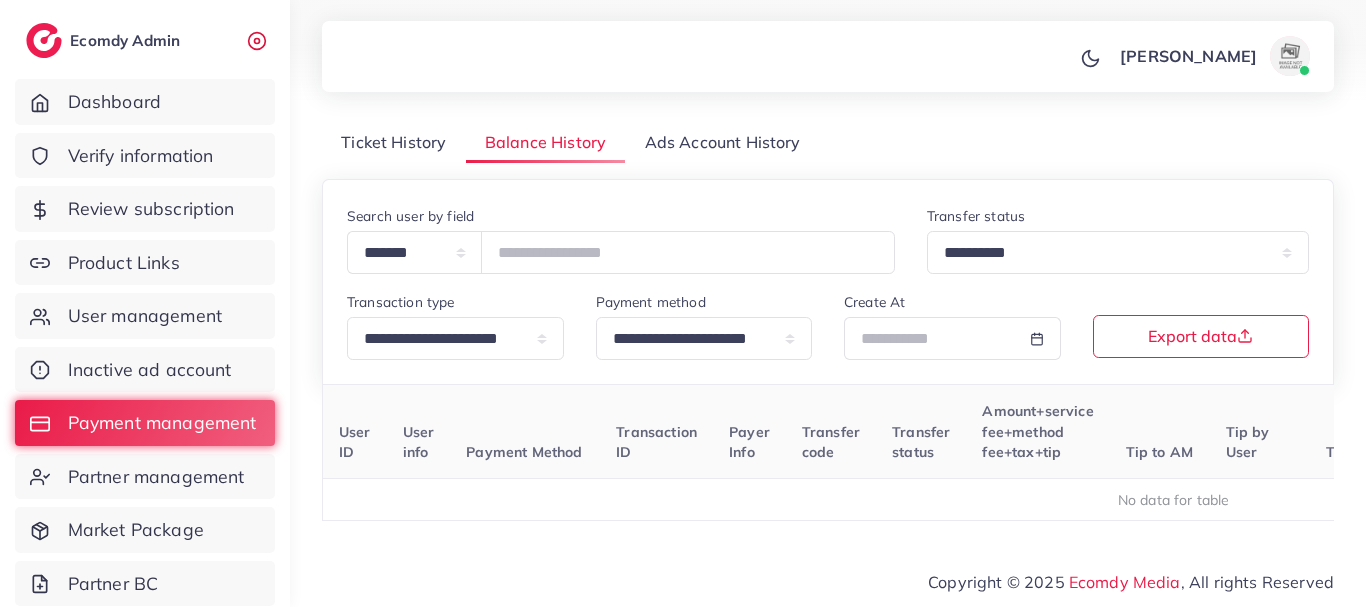 scroll, scrollTop: 91, scrollLeft: 0, axis: vertical 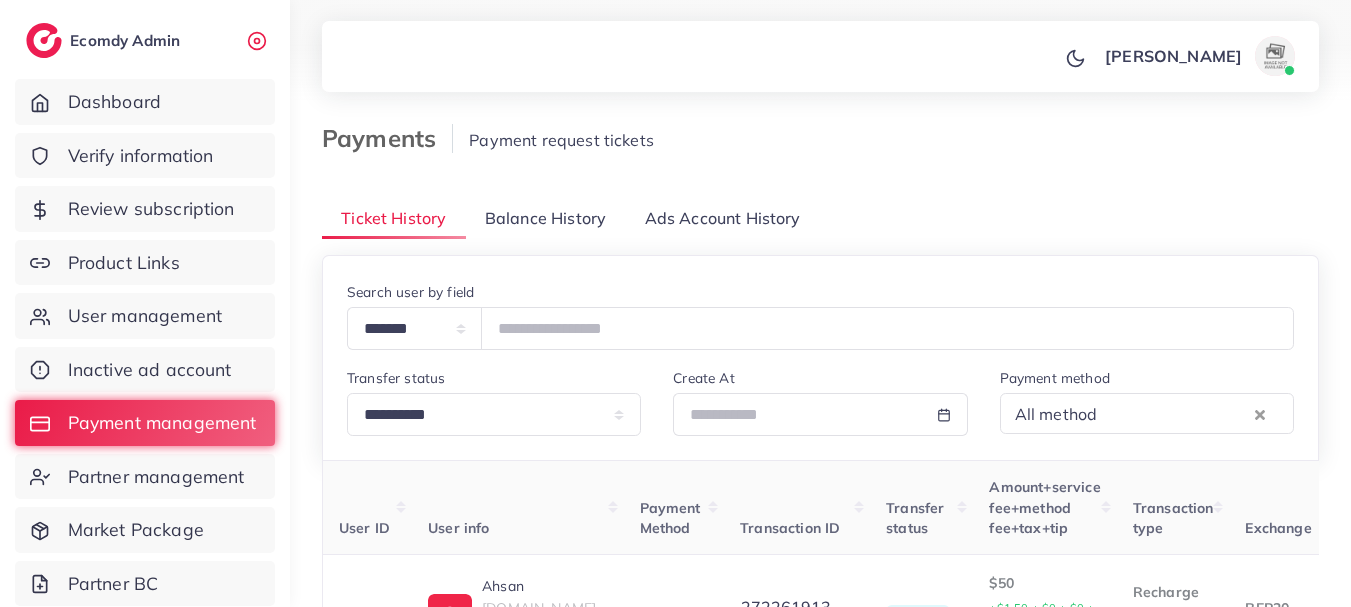 click on "Balance History" at bounding box center [545, 218] 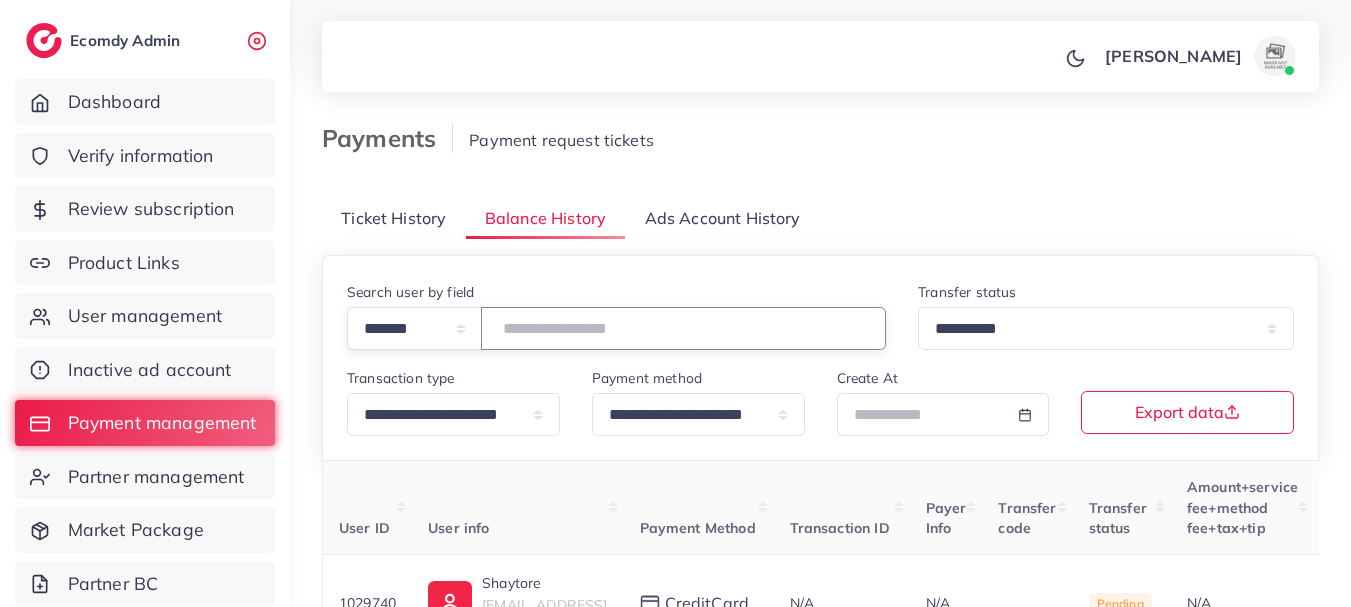 click at bounding box center [683, 328] 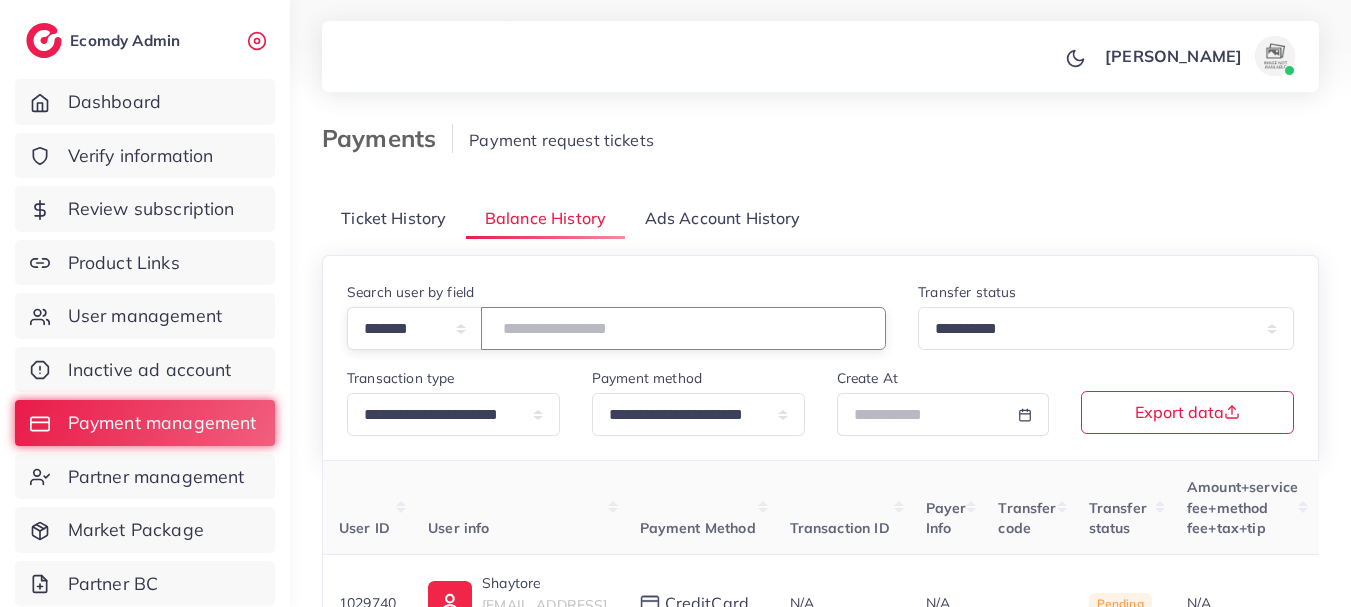 type on "*******" 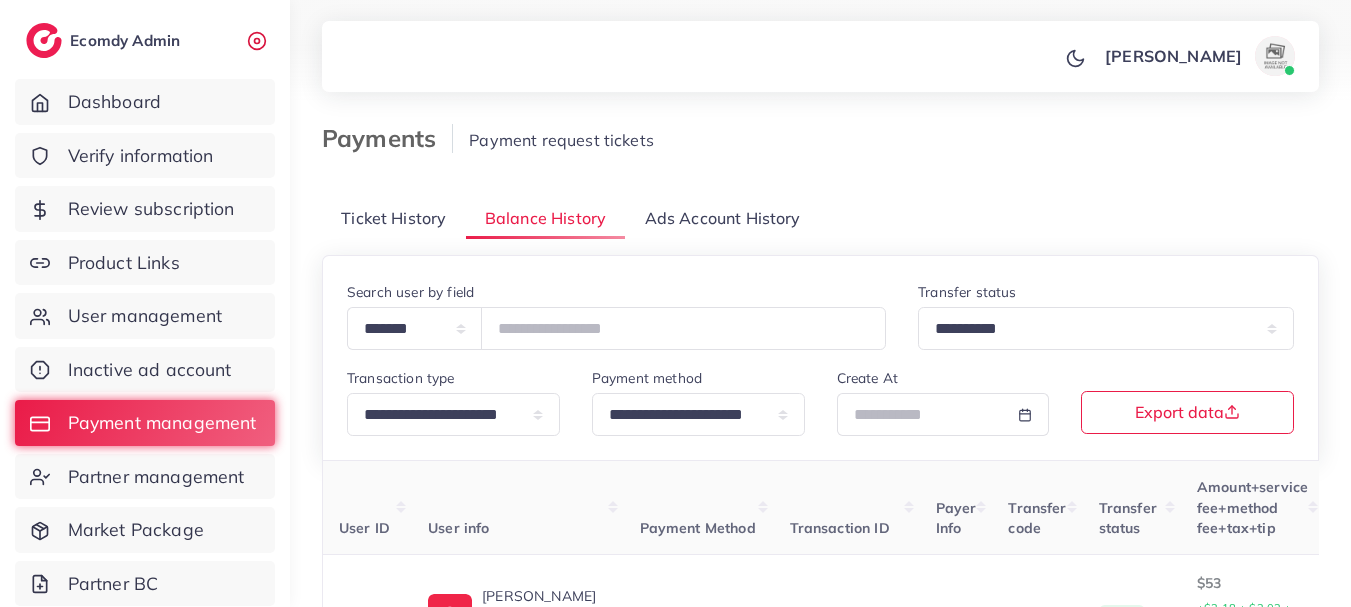 click 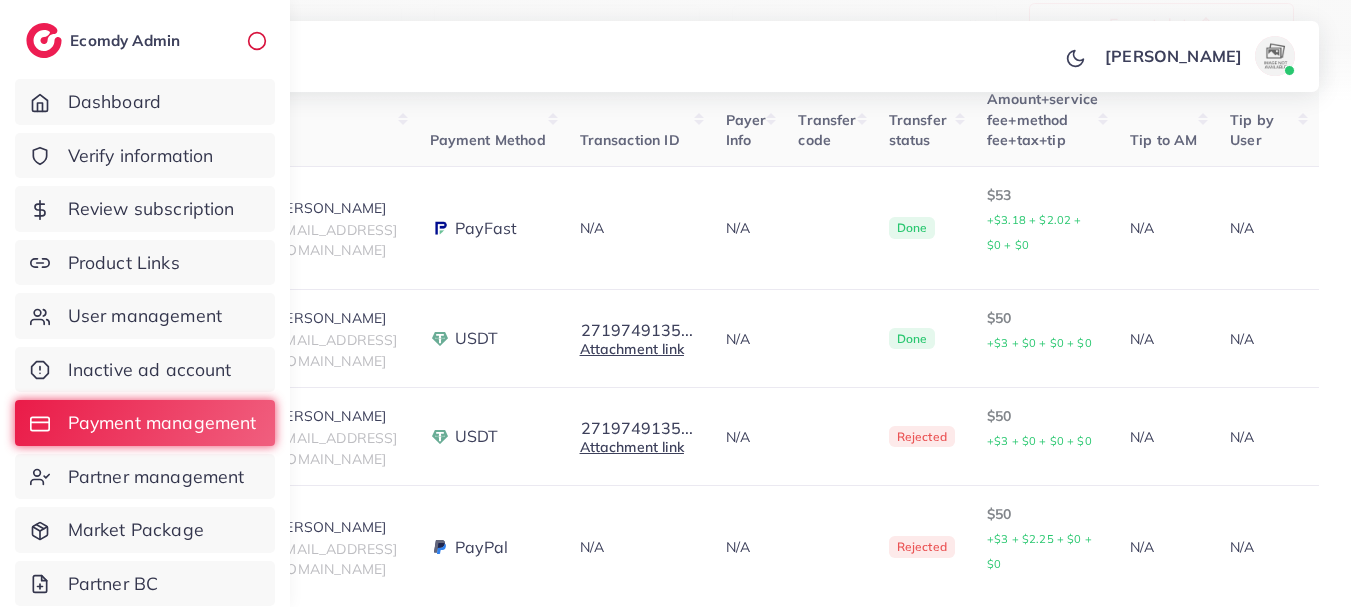 scroll, scrollTop: 400, scrollLeft: 0, axis: vertical 